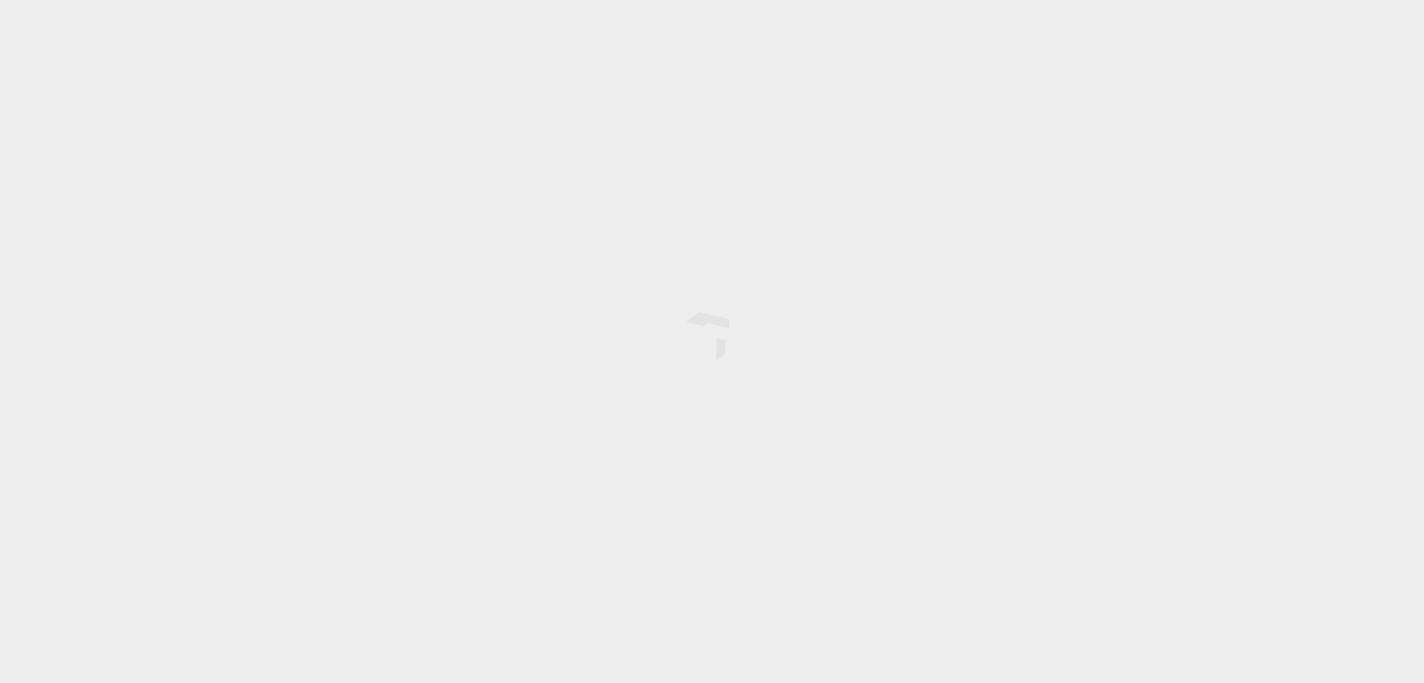 scroll, scrollTop: 0, scrollLeft: 0, axis: both 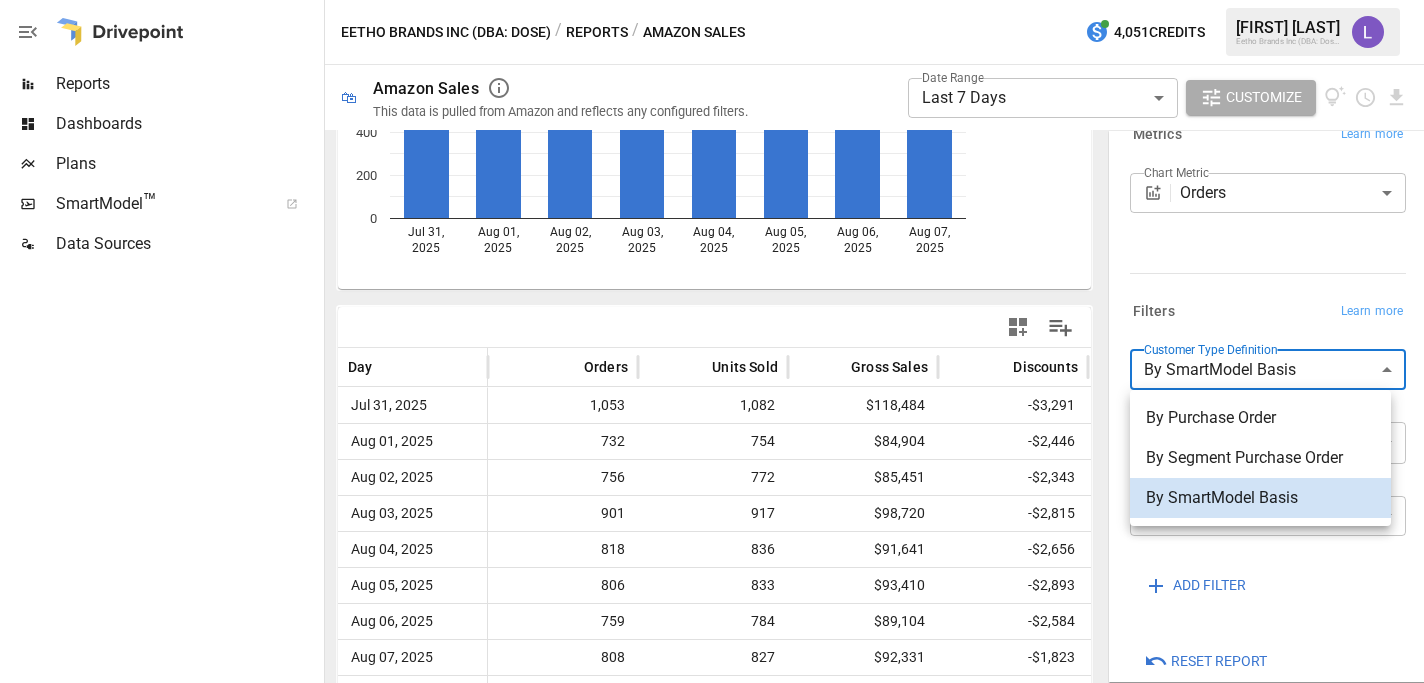 click on "**********" at bounding box center (712, 0) 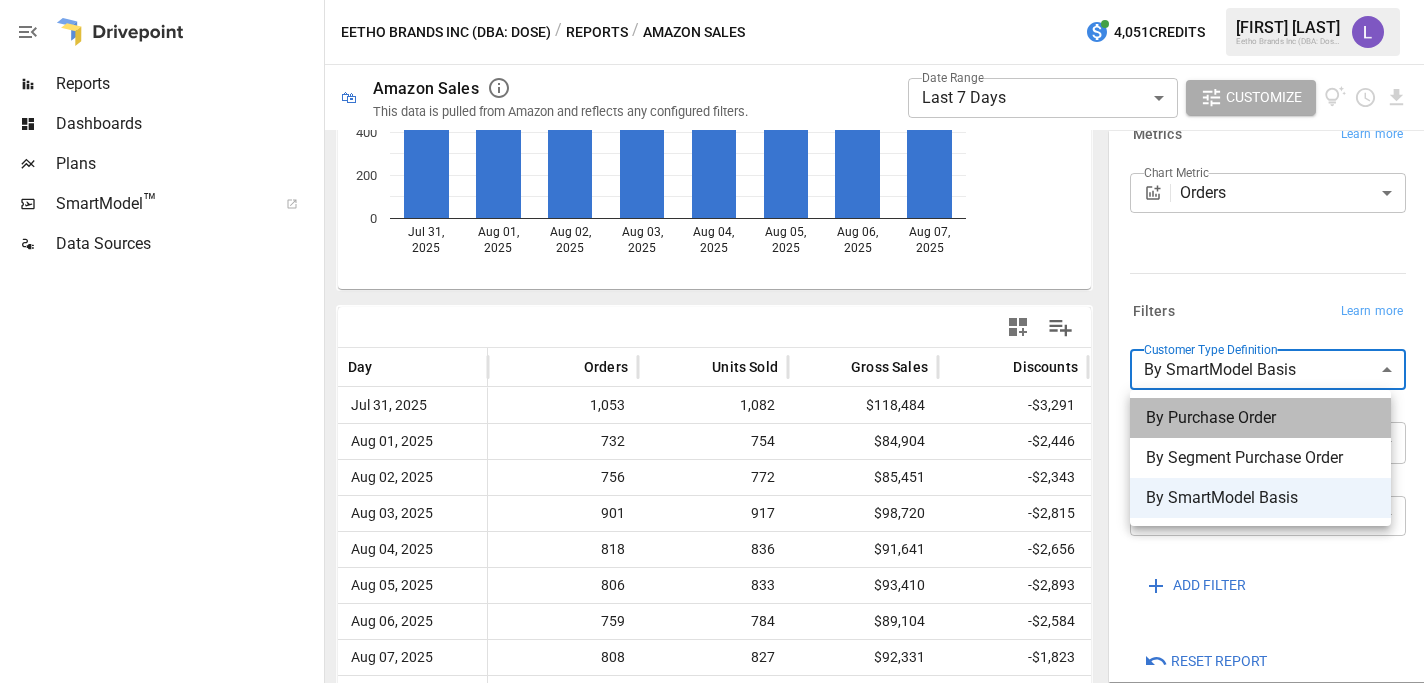 click on "By Purchase Order" at bounding box center (1260, 418) 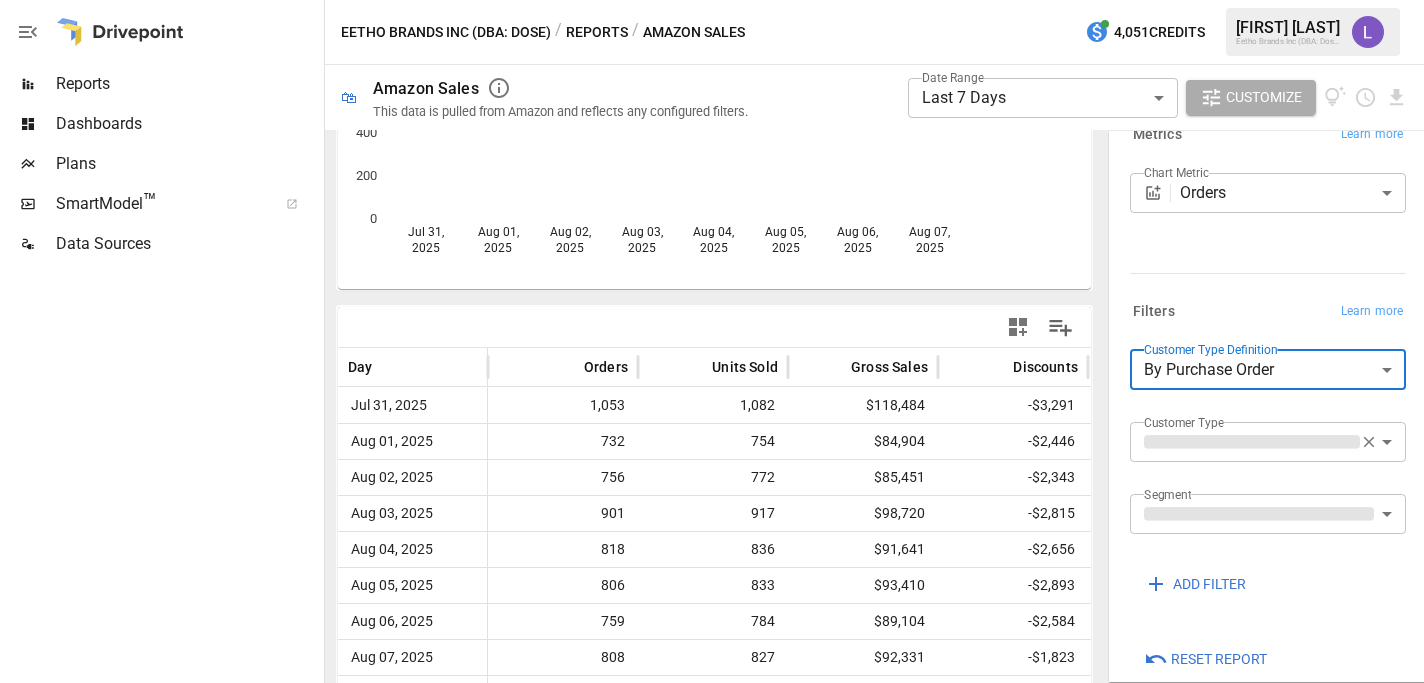 scroll, scrollTop: 302, scrollLeft: 0, axis: vertical 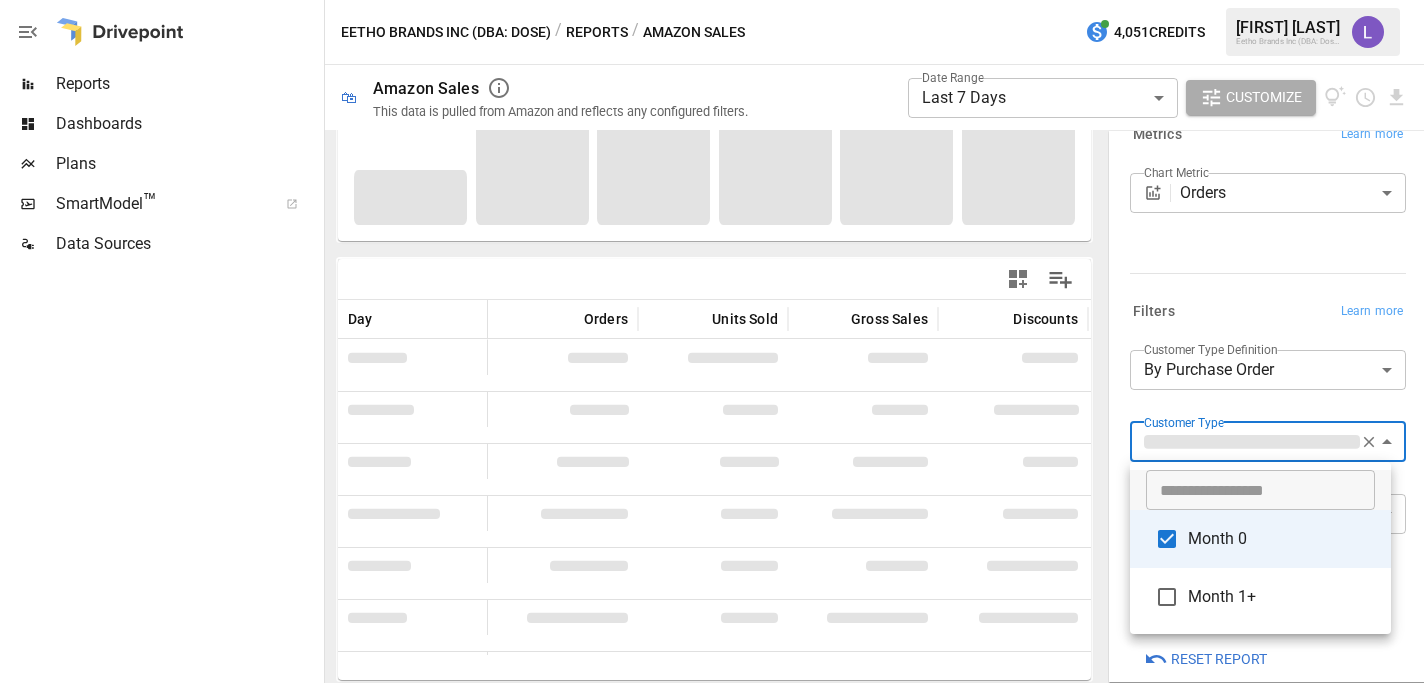 click on "**********" at bounding box center [712, 0] 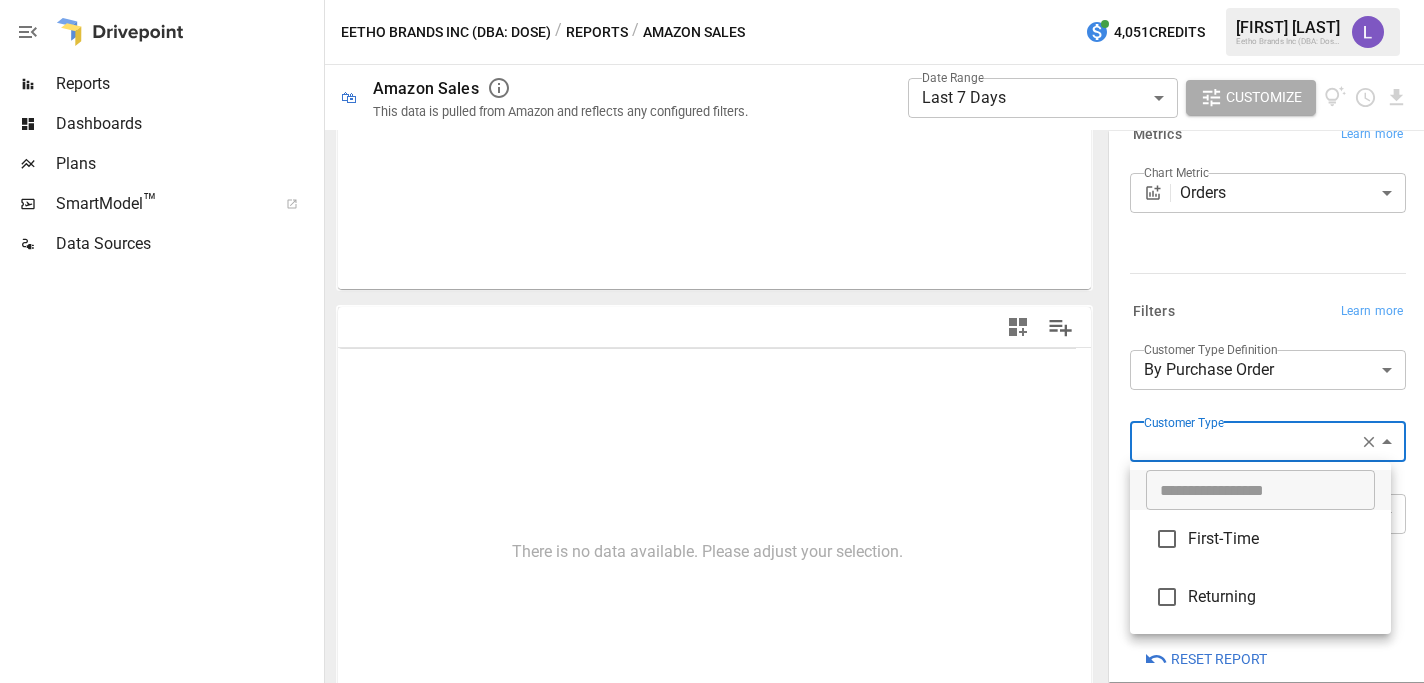 click on "**********" at bounding box center [712, 0] 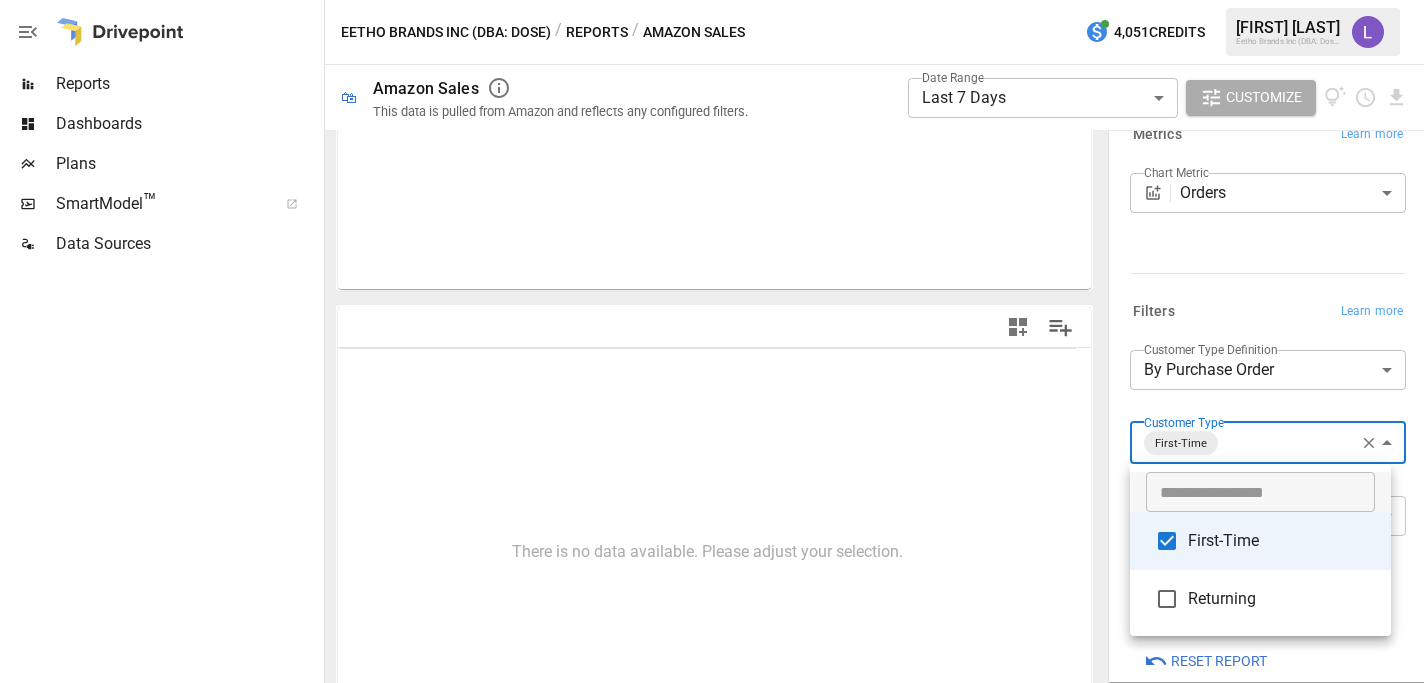 scroll, scrollTop: 254, scrollLeft: 0, axis: vertical 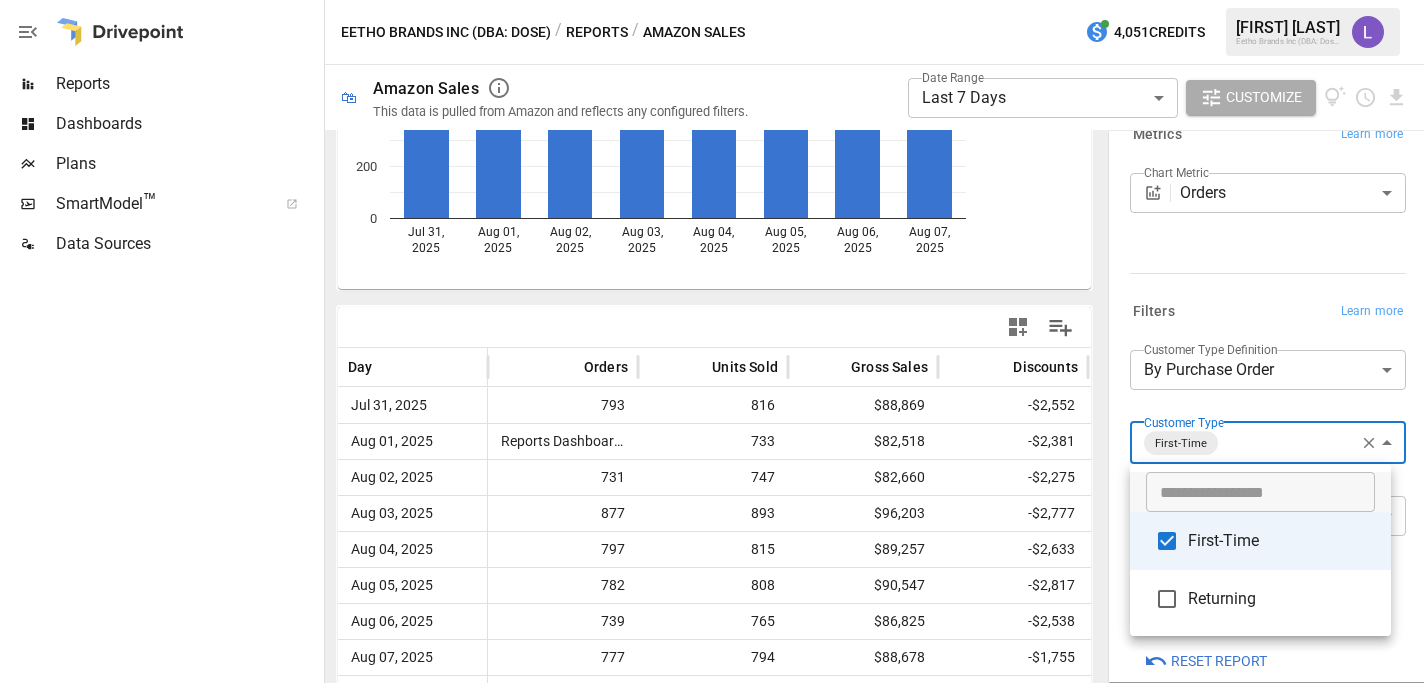 click at bounding box center [712, 341] 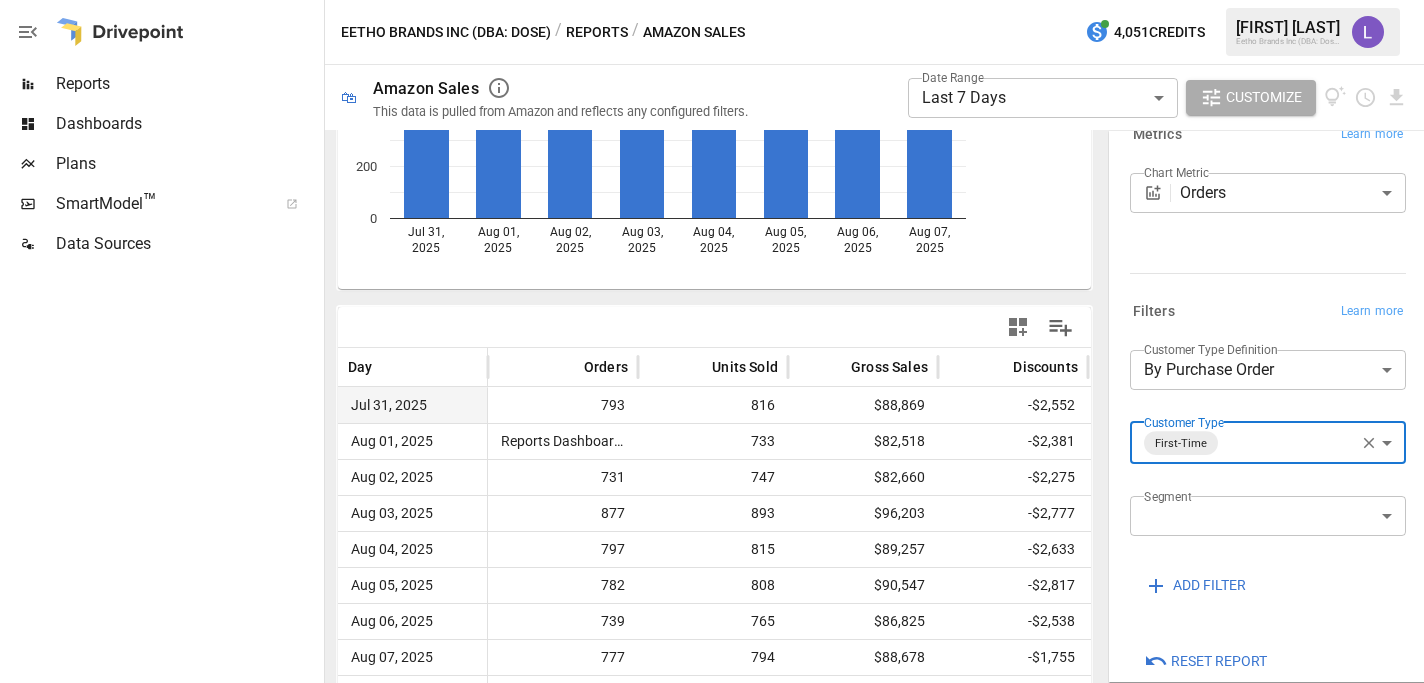scroll, scrollTop: 291, scrollLeft: 0, axis: vertical 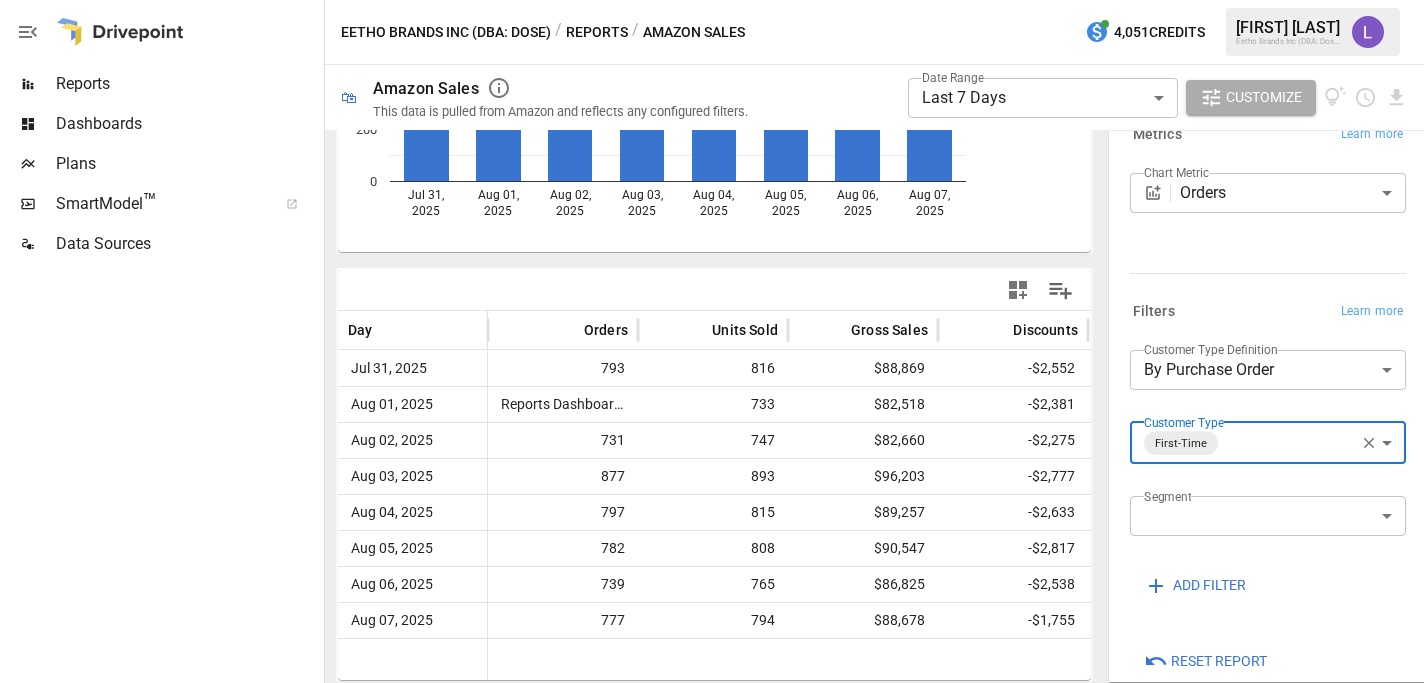 click 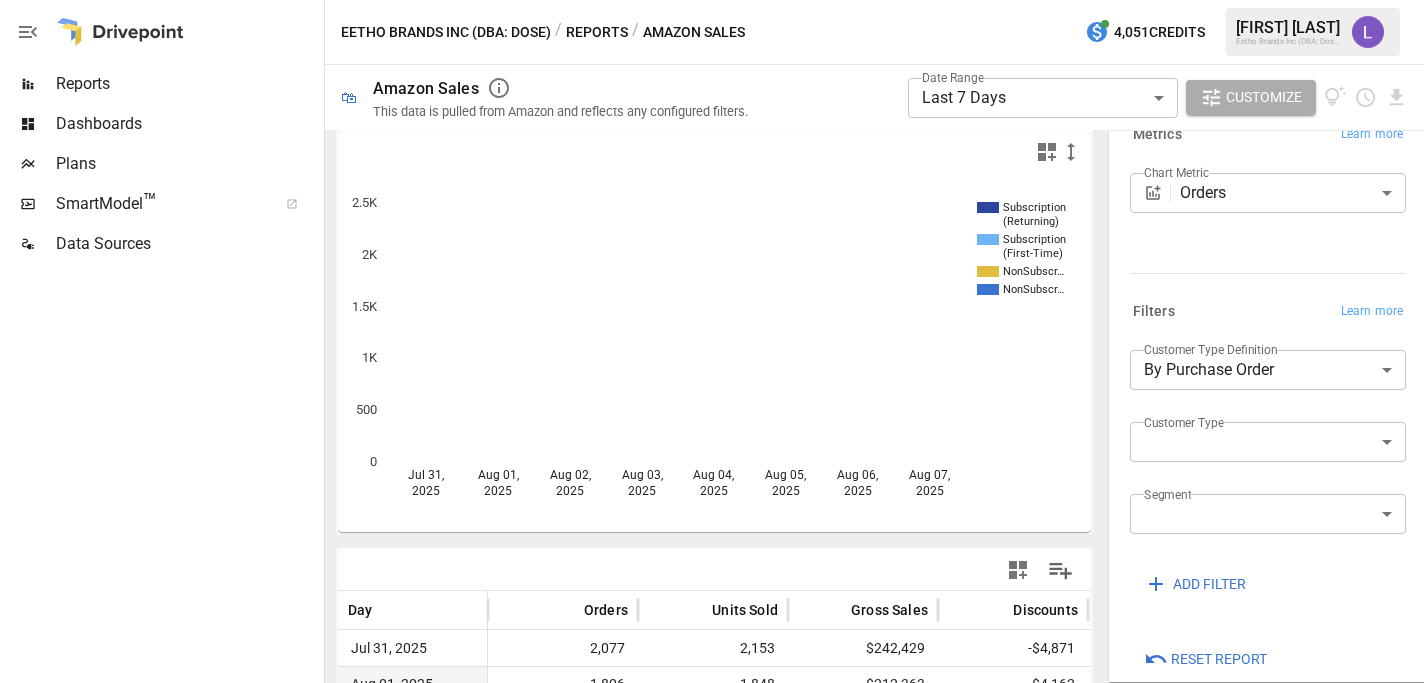 scroll, scrollTop: 0, scrollLeft: 0, axis: both 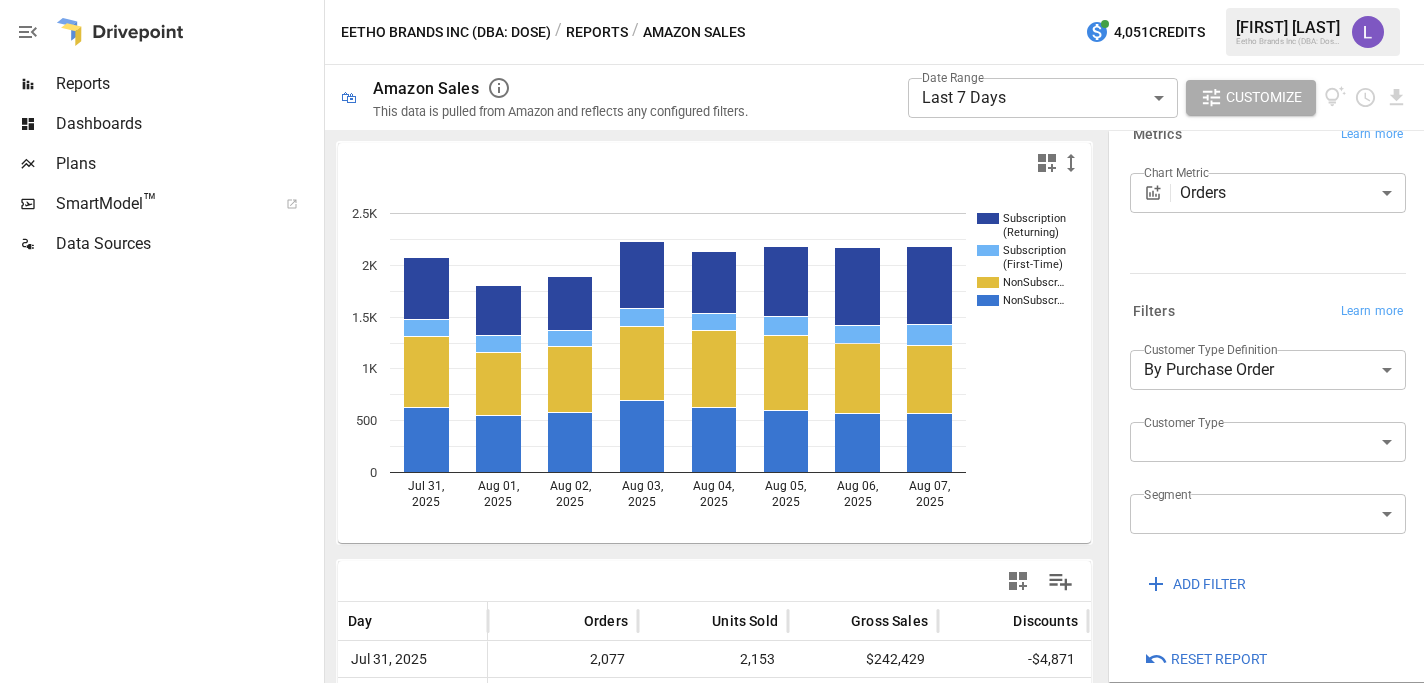 click on "**********" at bounding box center (712, 0) 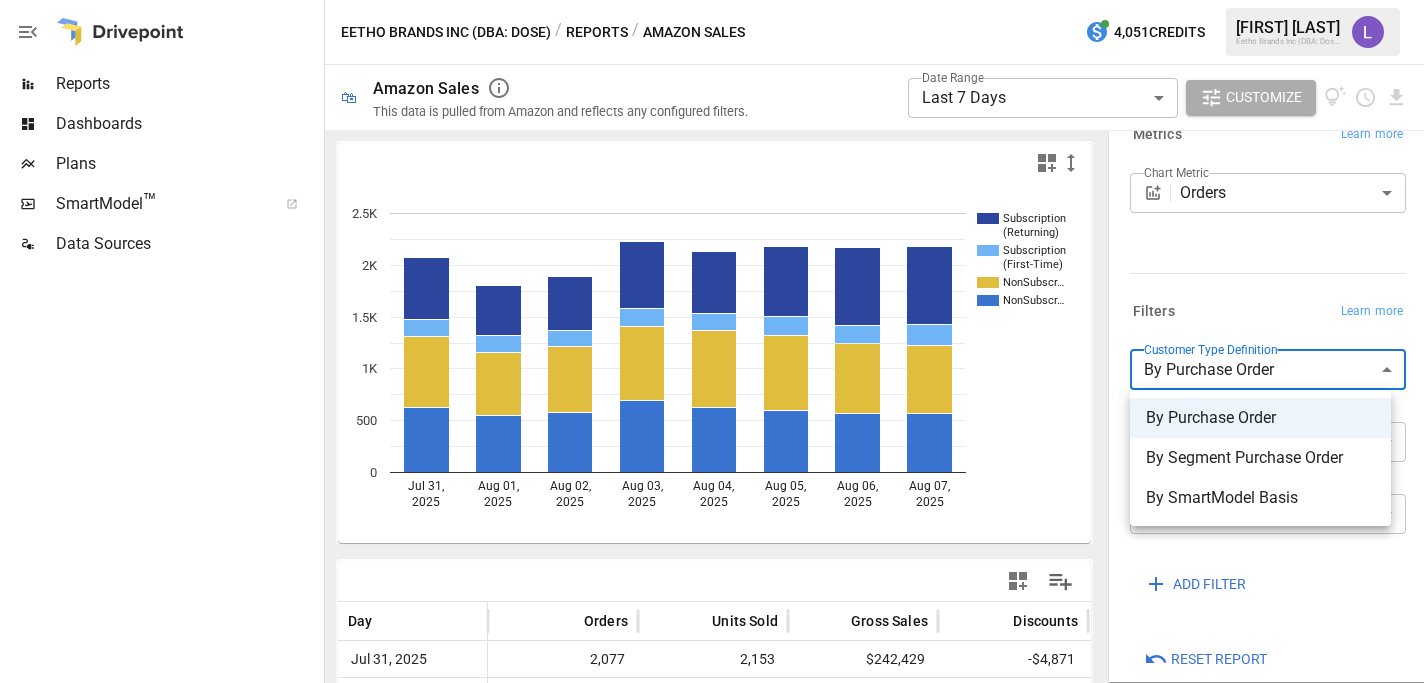 click on "By SmartModel Basis" at bounding box center [1260, 498] 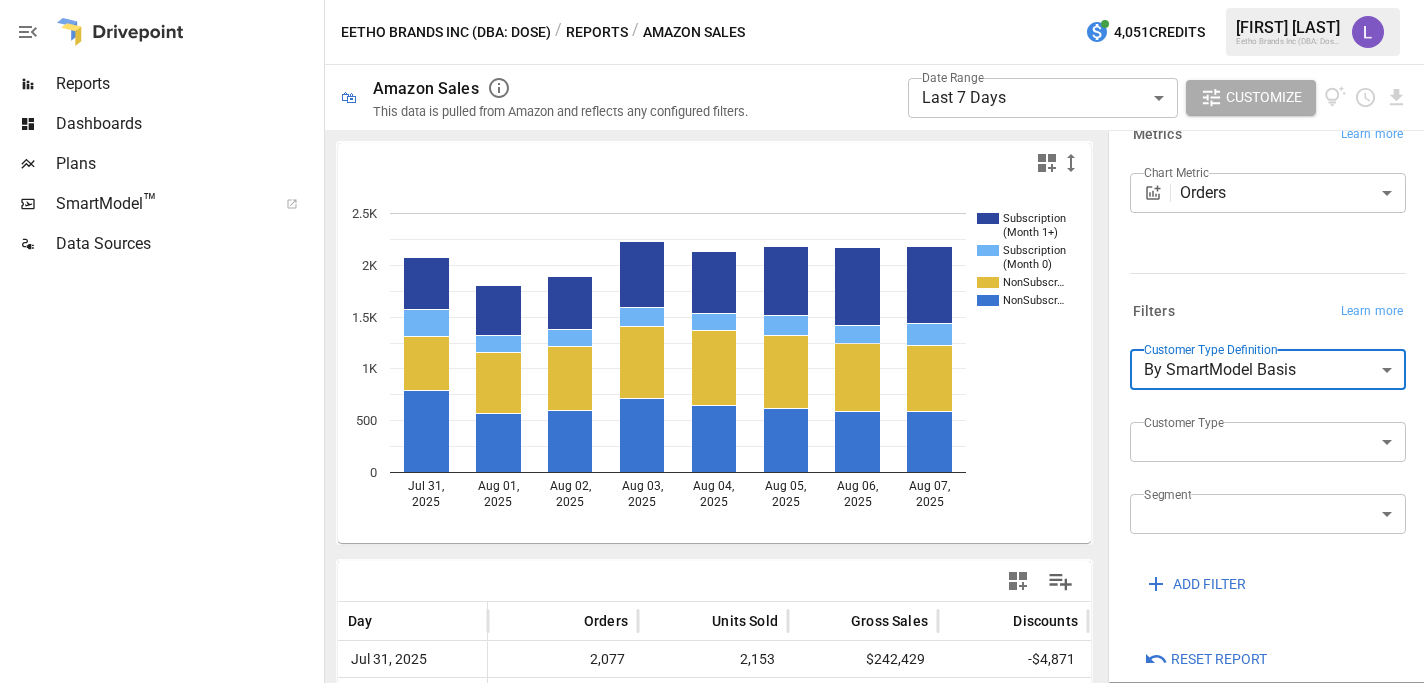 click on "**********" at bounding box center [712, 0] 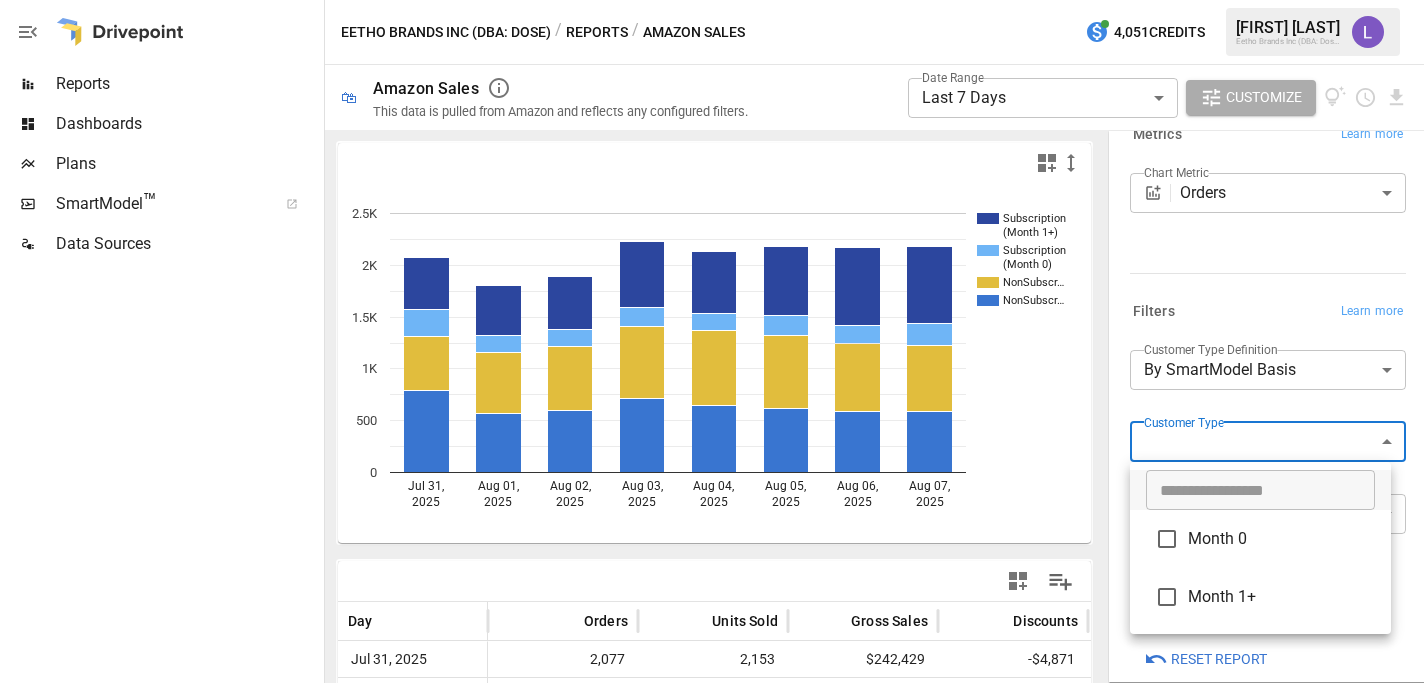 click at bounding box center (712, 341) 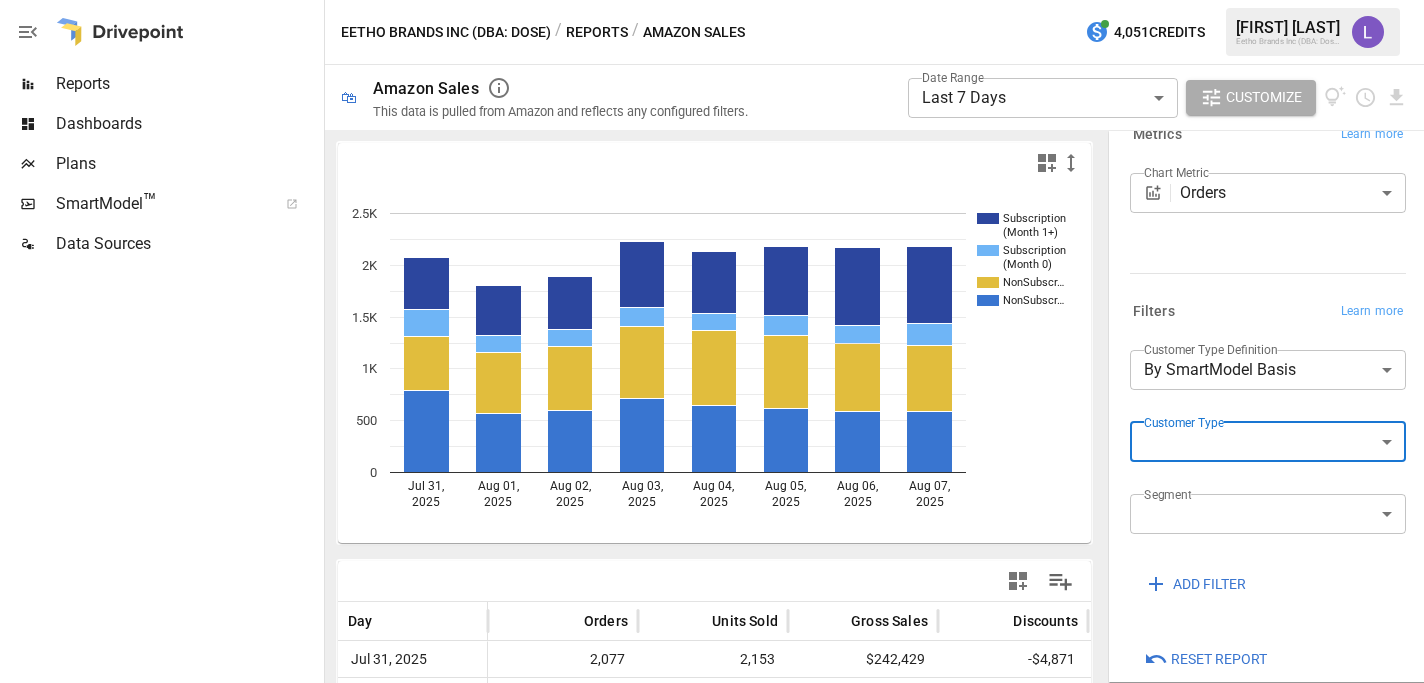 click on "**********" at bounding box center [712, 0] 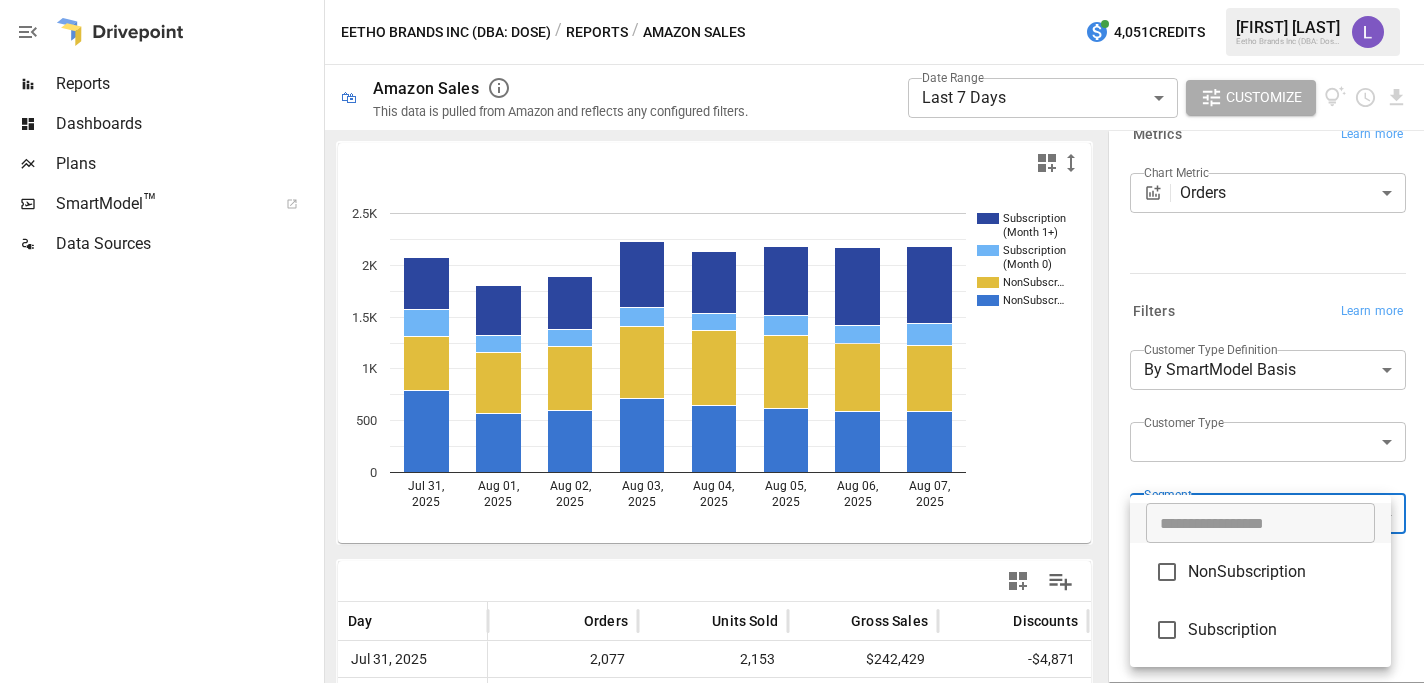 click at bounding box center [712, 341] 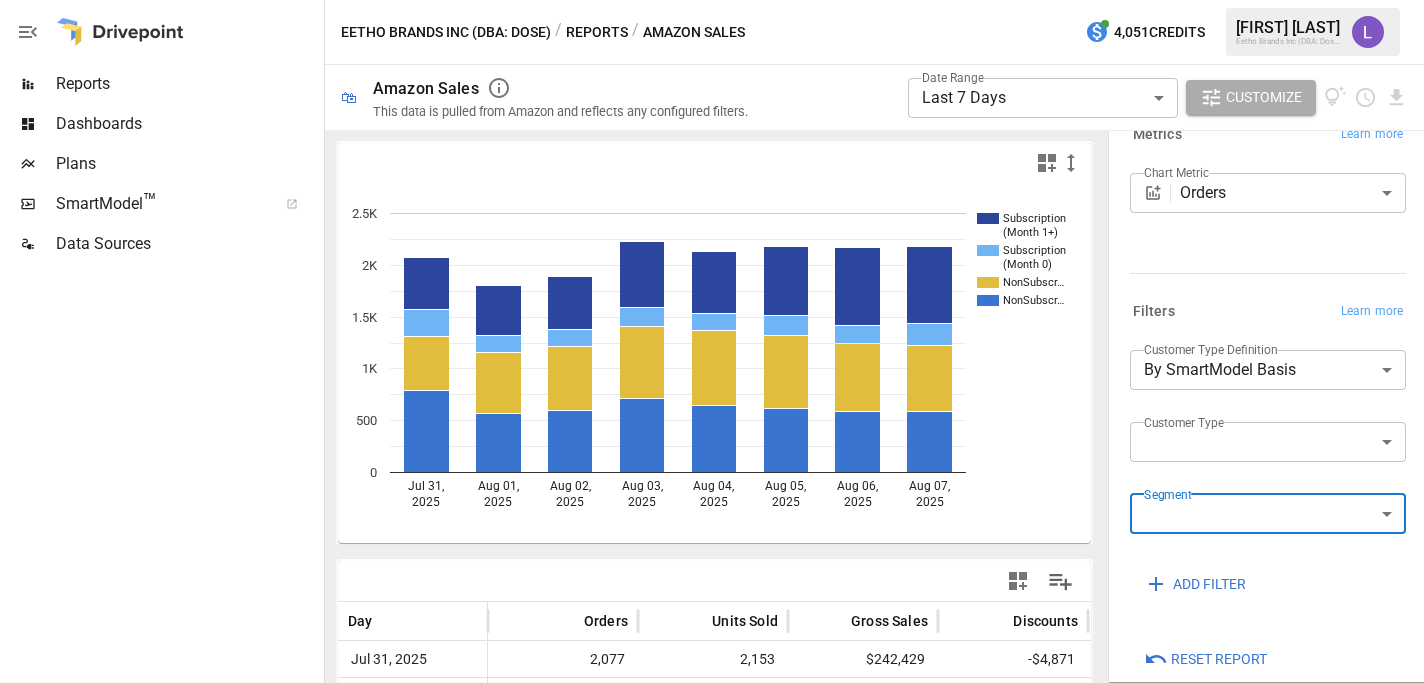 click on "**********" at bounding box center (712, 0) 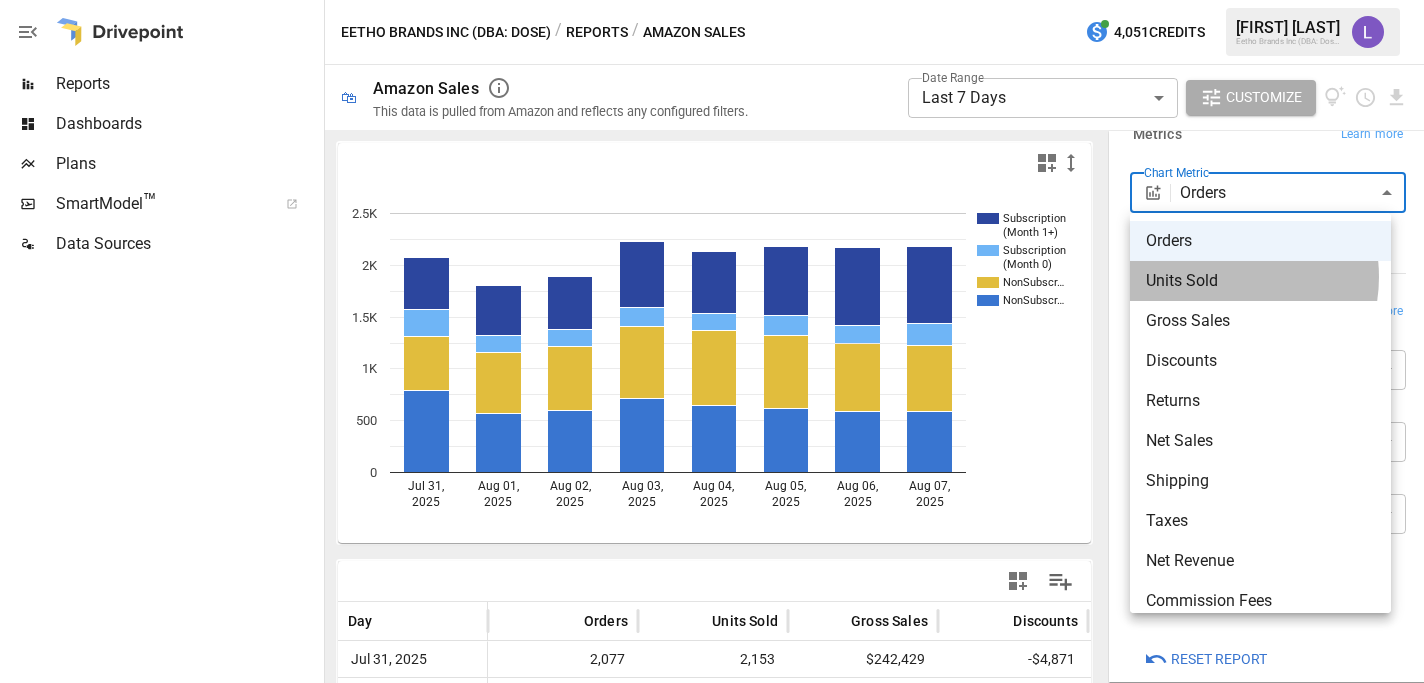 click on "Units Sold" at bounding box center (1260, 281) 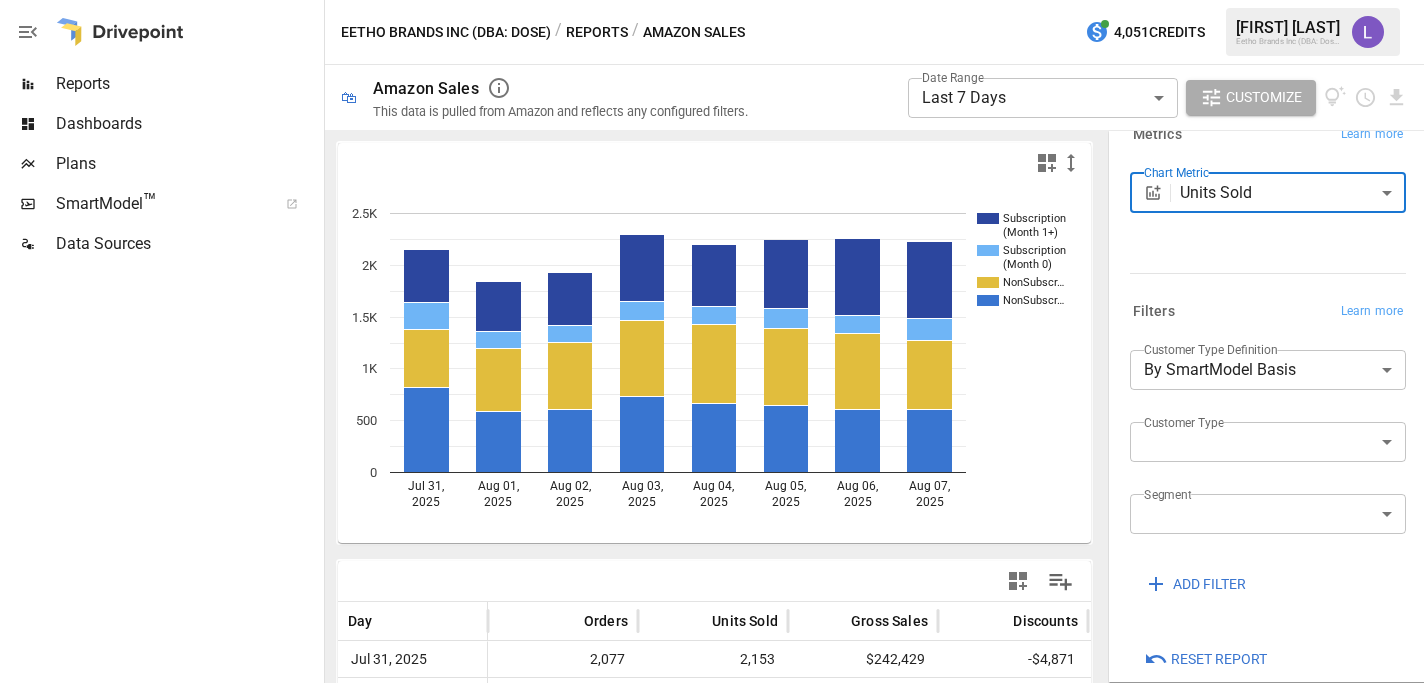 click on "**********" at bounding box center (712, 0) 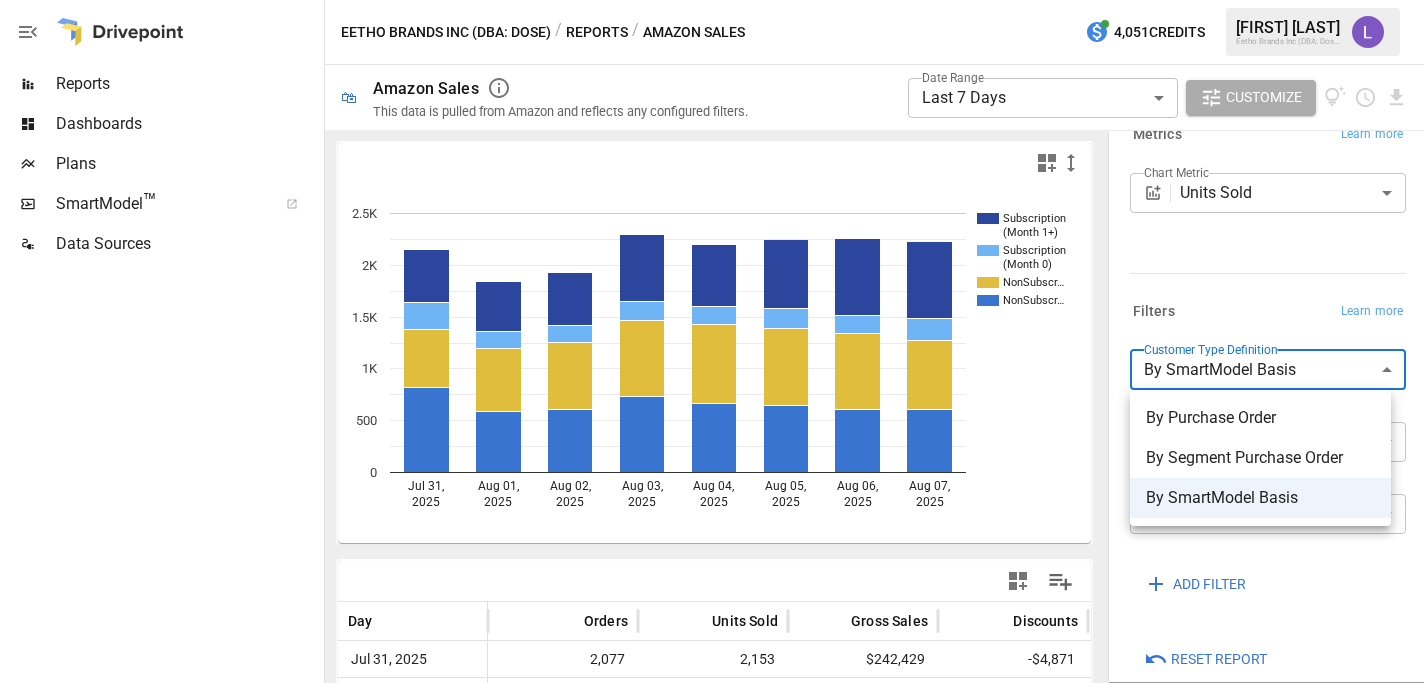 click on "By Segment Purchase Order" at bounding box center [1260, 458] 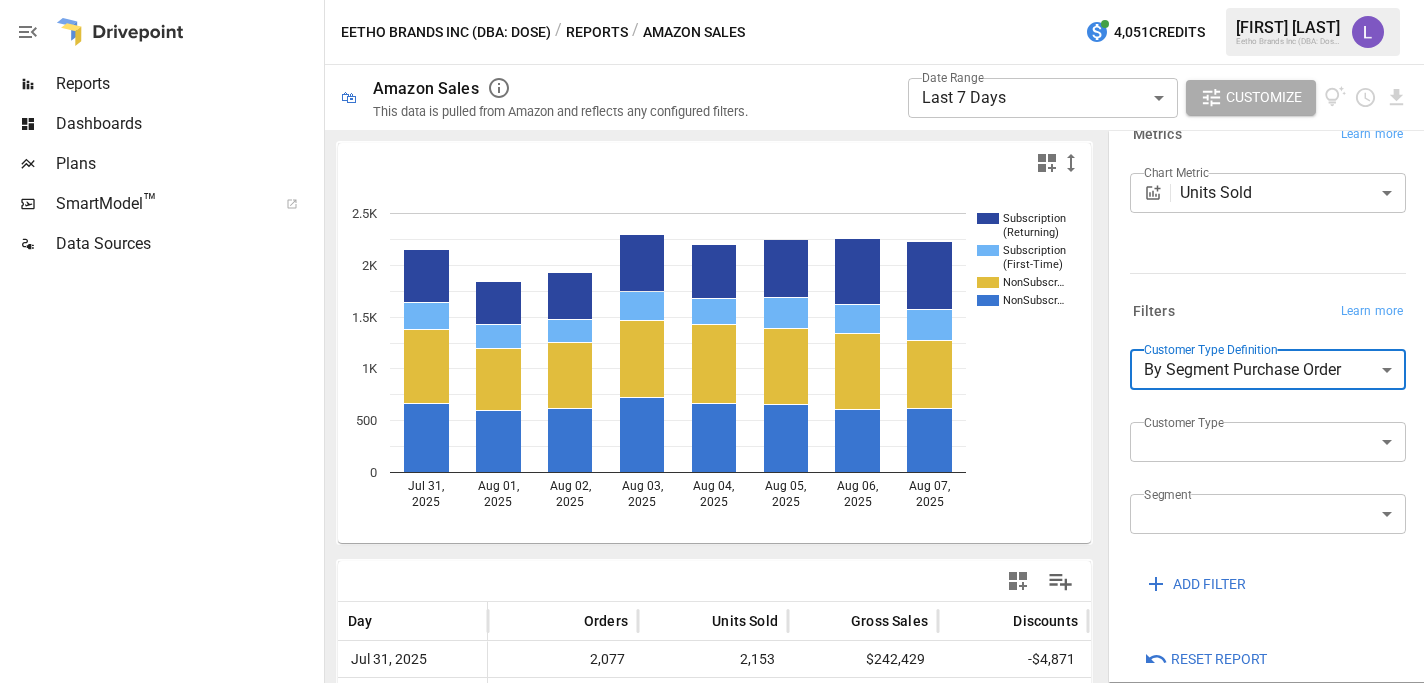 click on "Customer Type" at bounding box center (1184, 422) 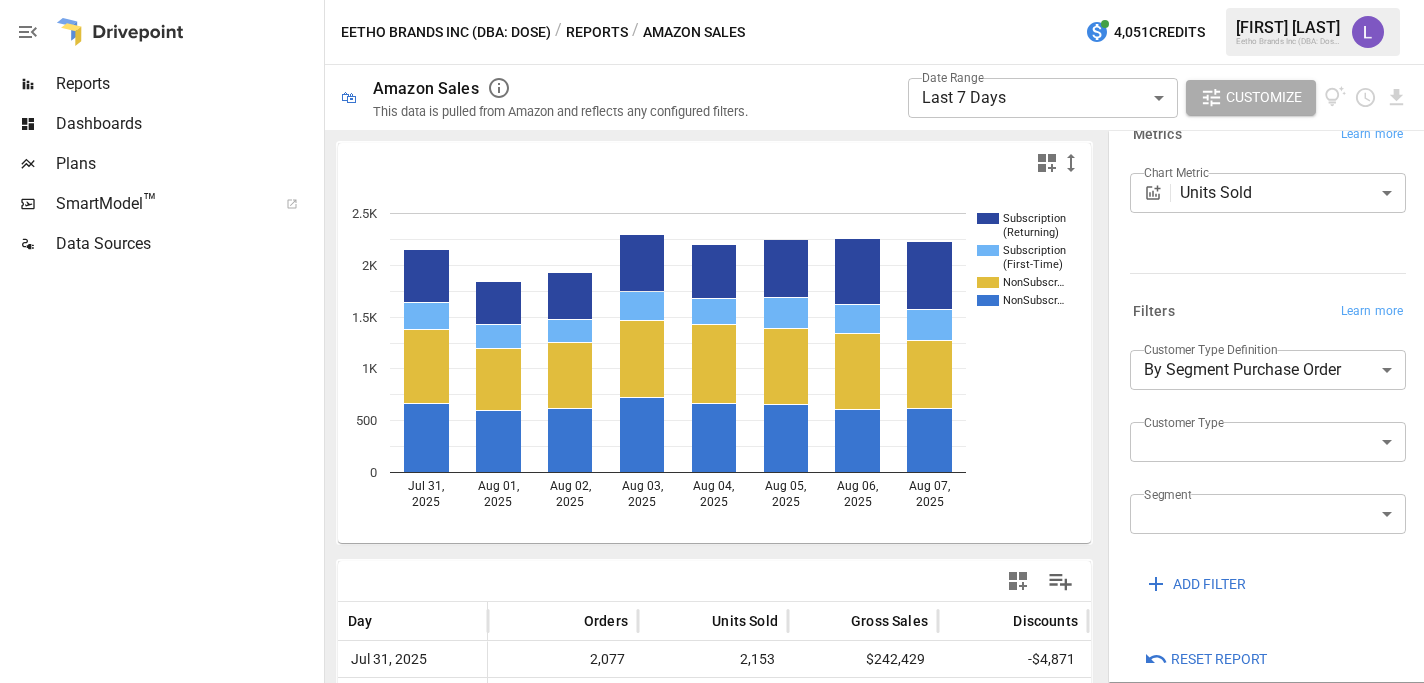 click on "**********" at bounding box center [712, 0] 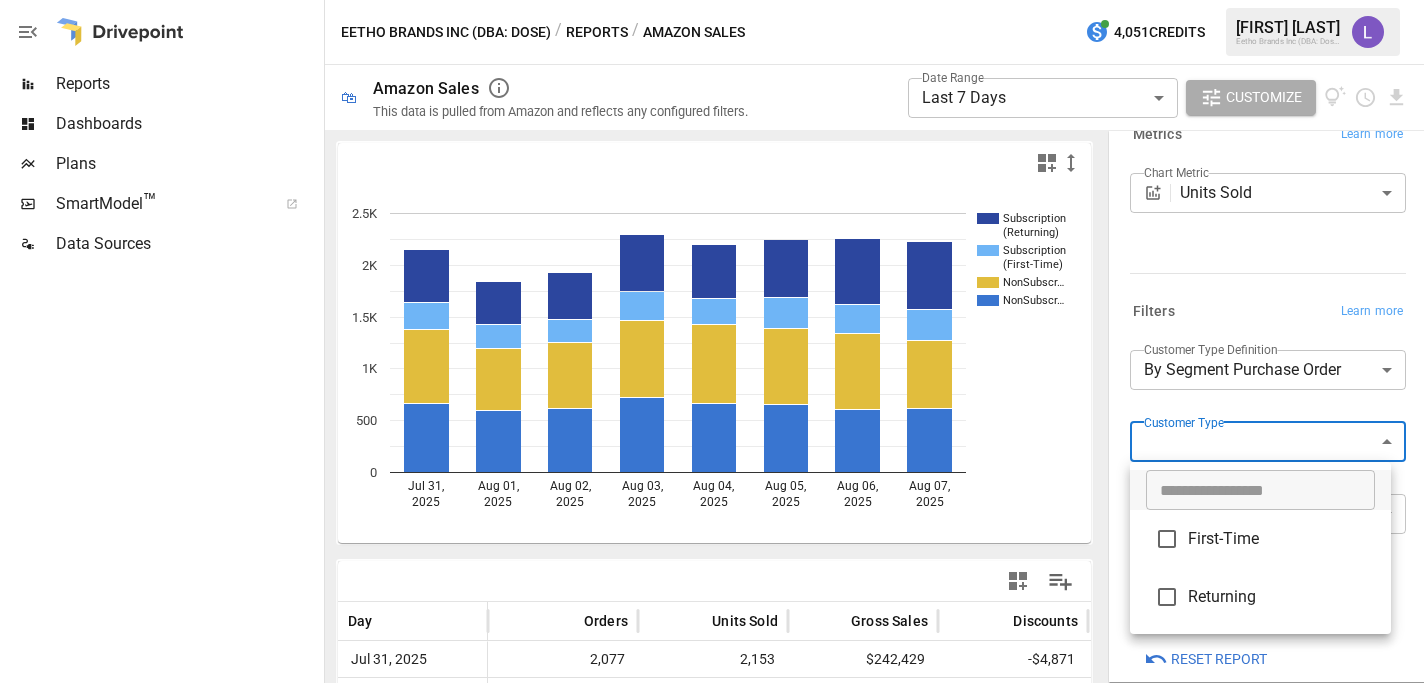click at bounding box center (712, 341) 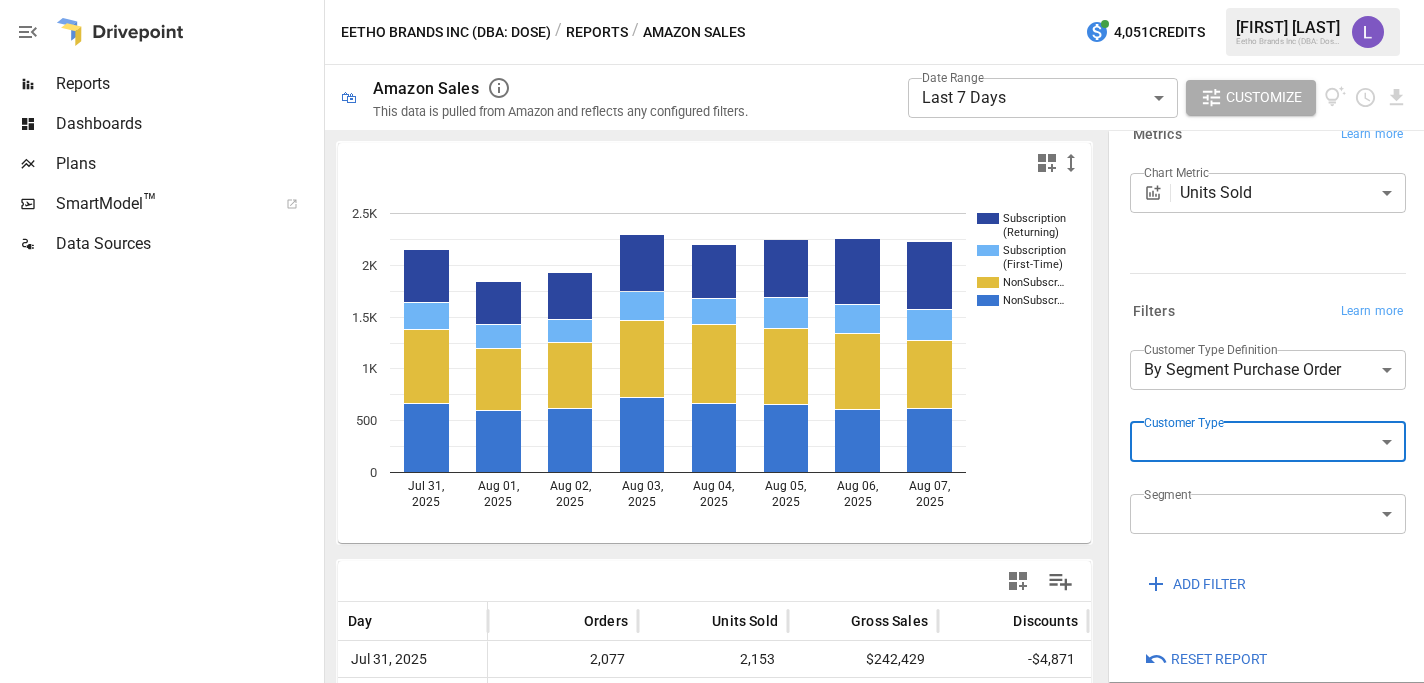 click on "**********" at bounding box center [712, 0] 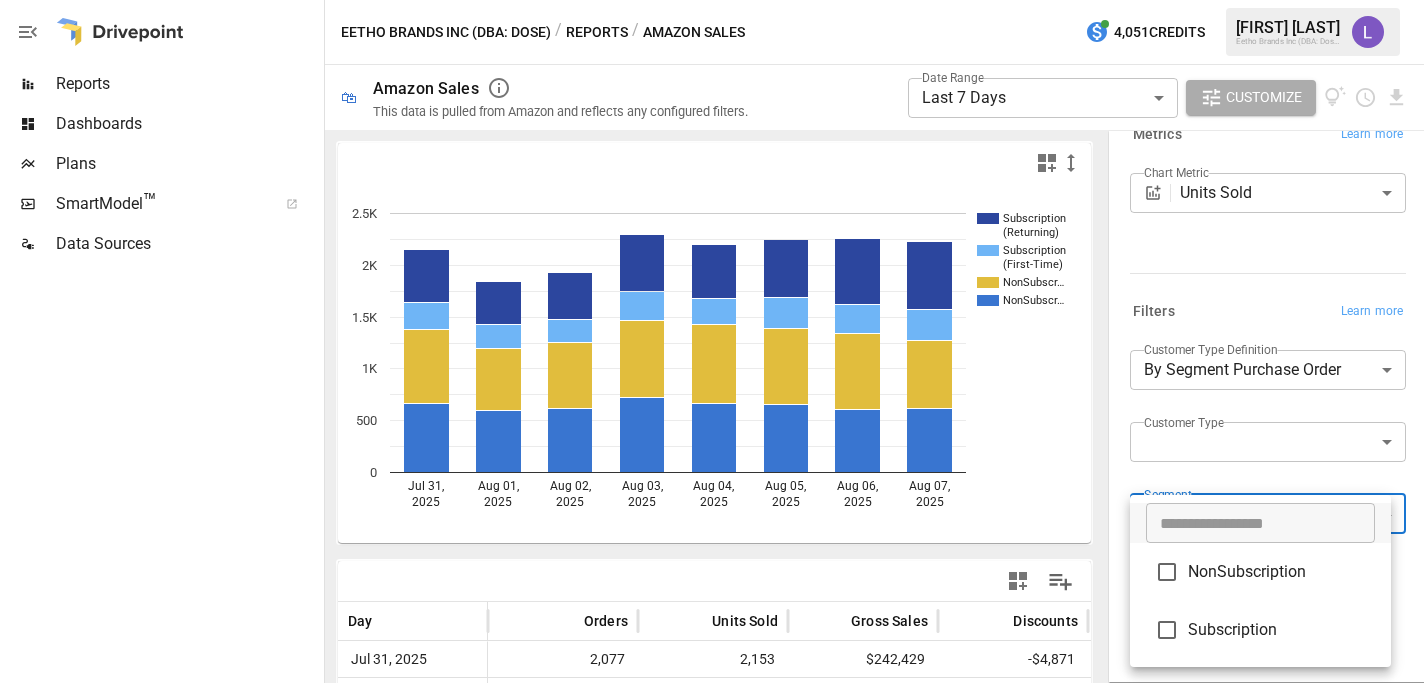 click at bounding box center [712, 341] 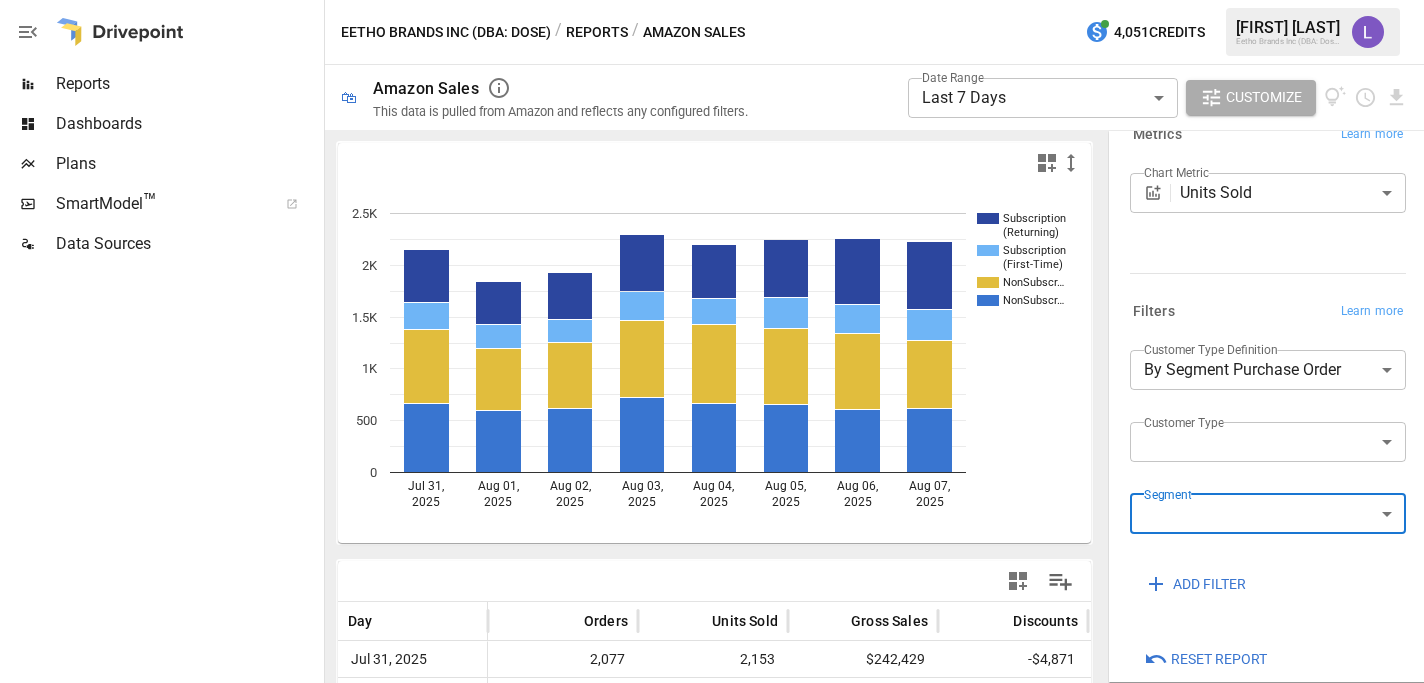 click on "**********" at bounding box center [712, 0] 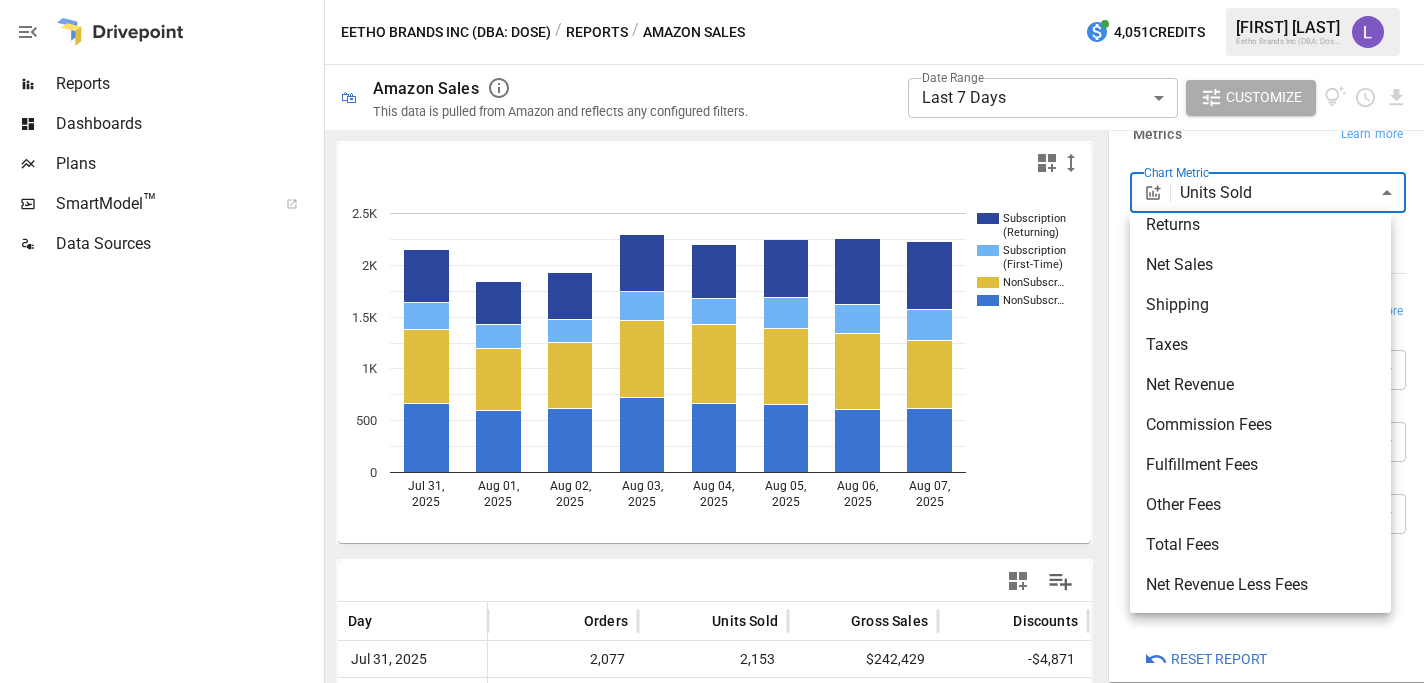 scroll, scrollTop: 0, scrollLeft: 0, axis: both 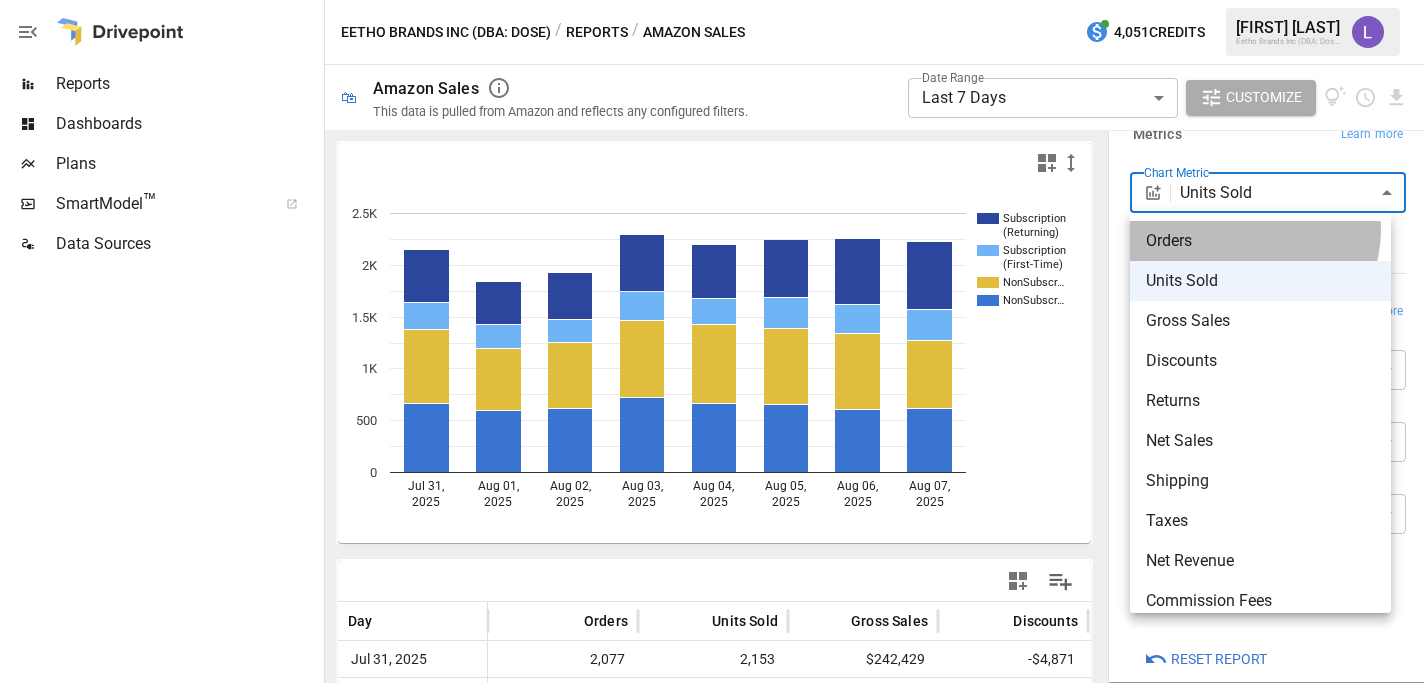 click on "Orders" at bounding box center (1260, 241) 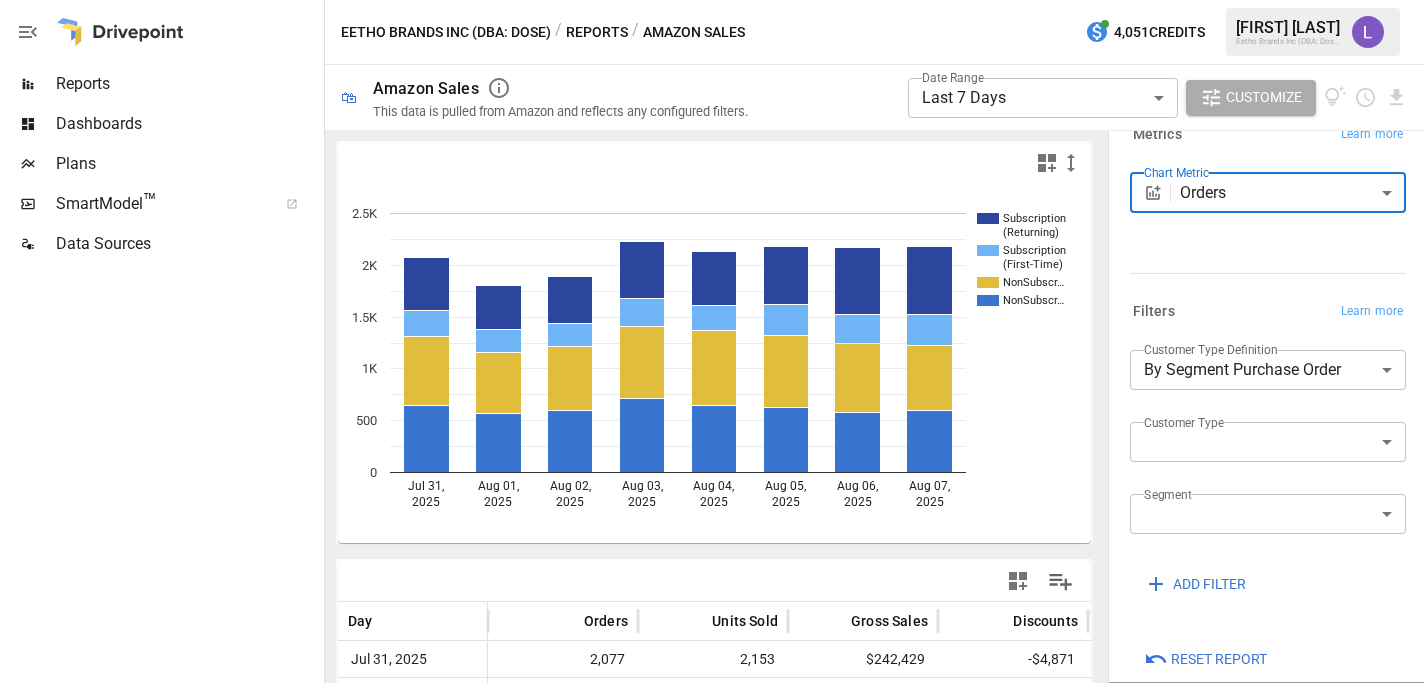 click on "**********" at bounding box center [712, 0] 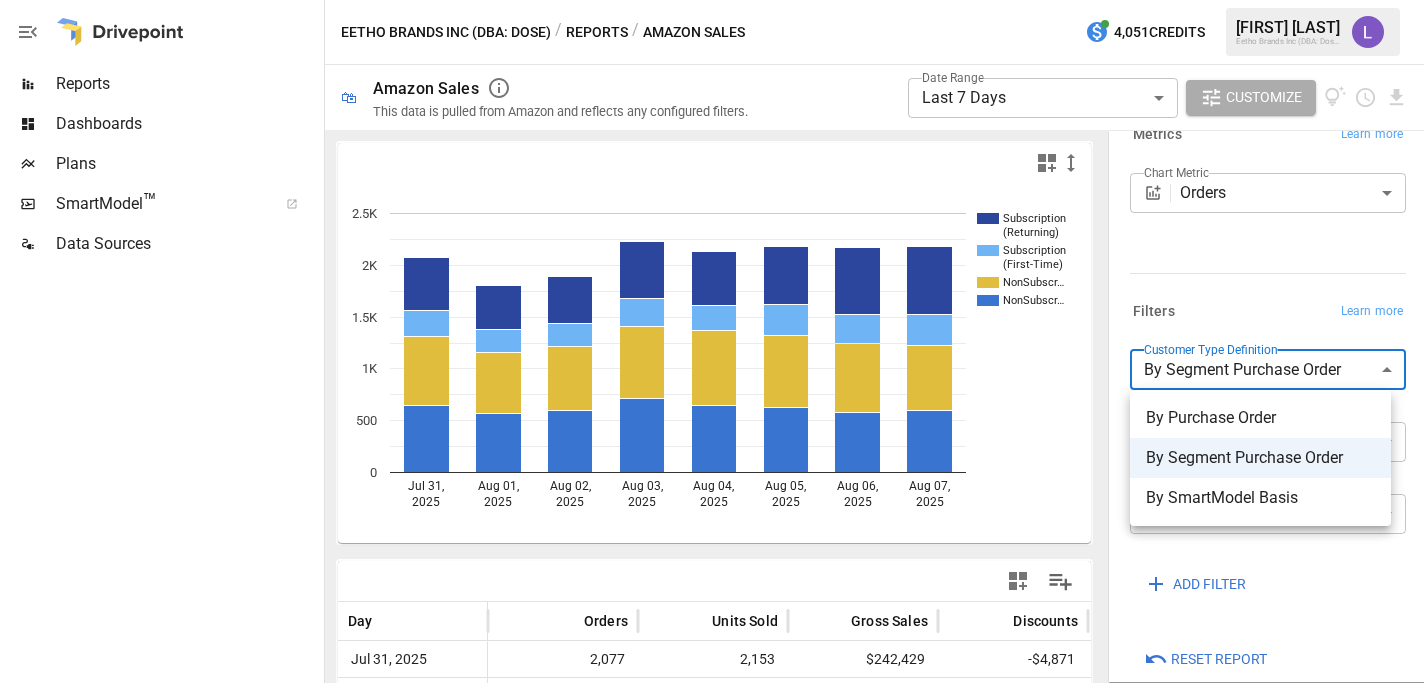 click on "By Purchase Order" at bounding box center (1260, 418) 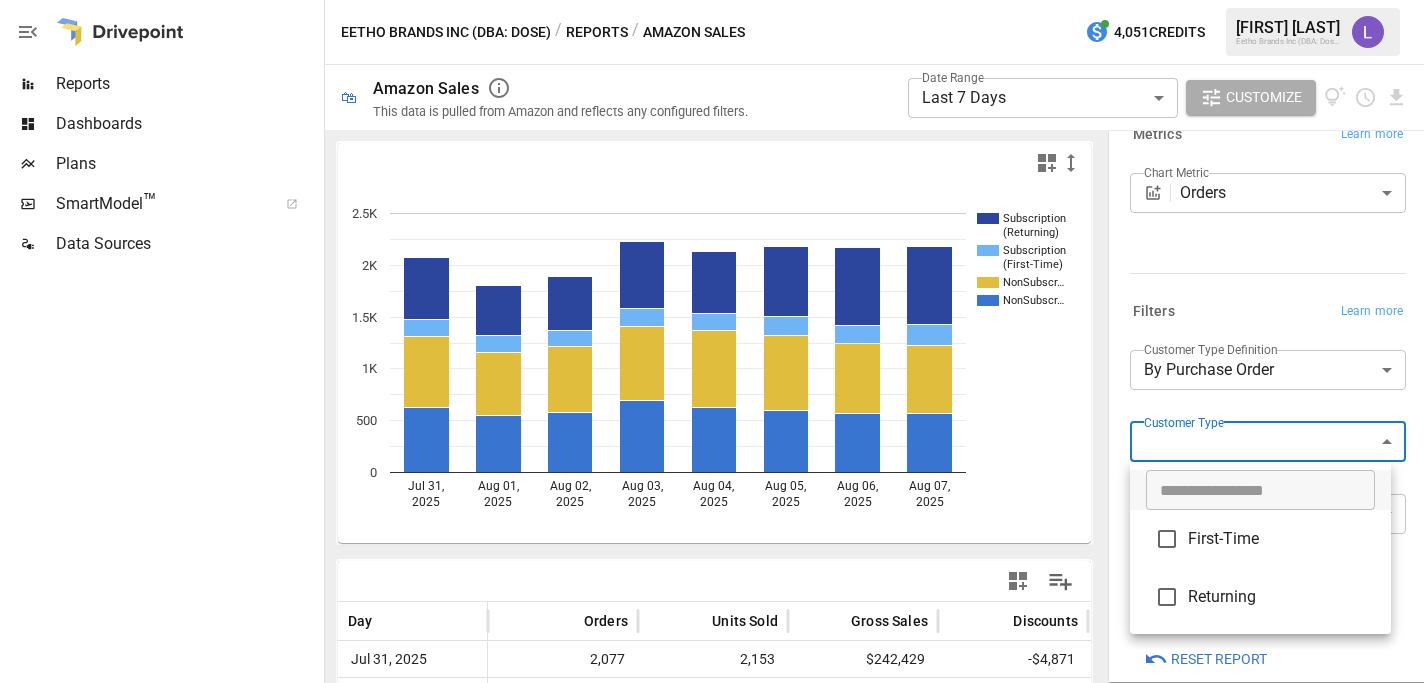 click on "**********" at bounding box center [712, 0] 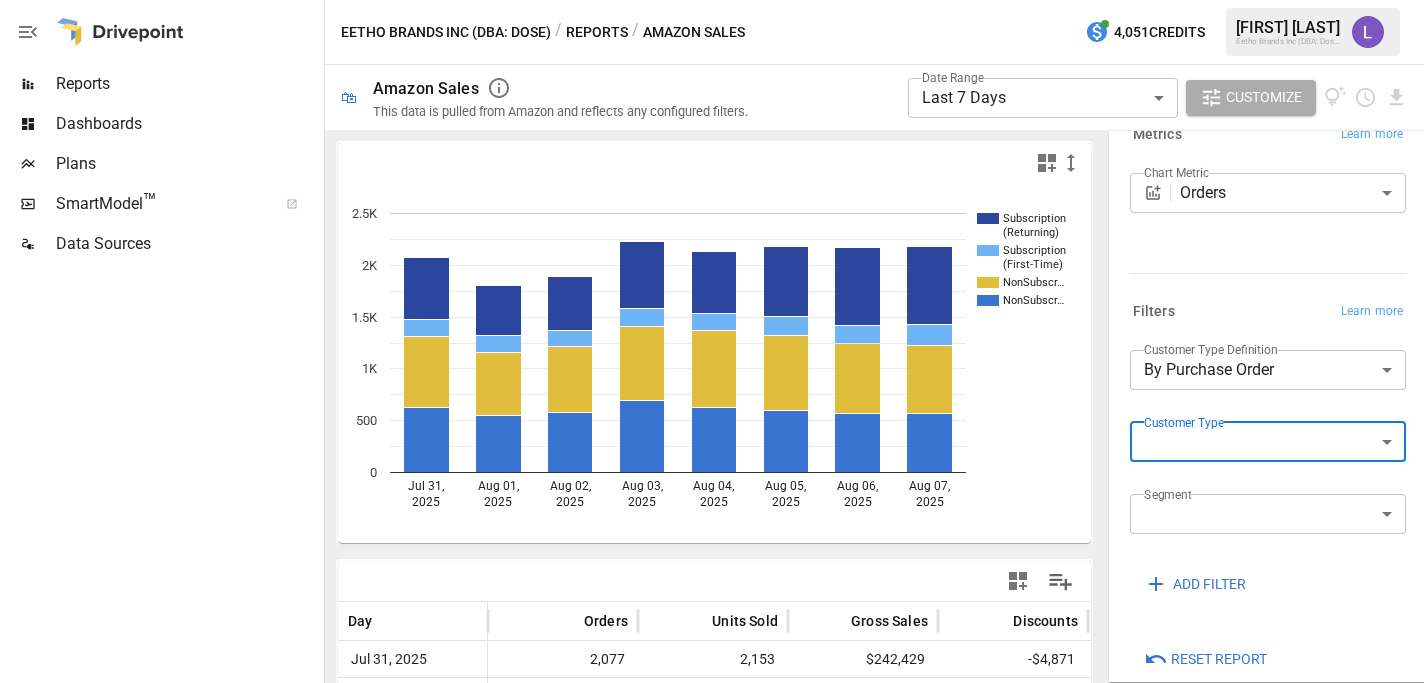 click on "**********" at bounding box center (712, 0) 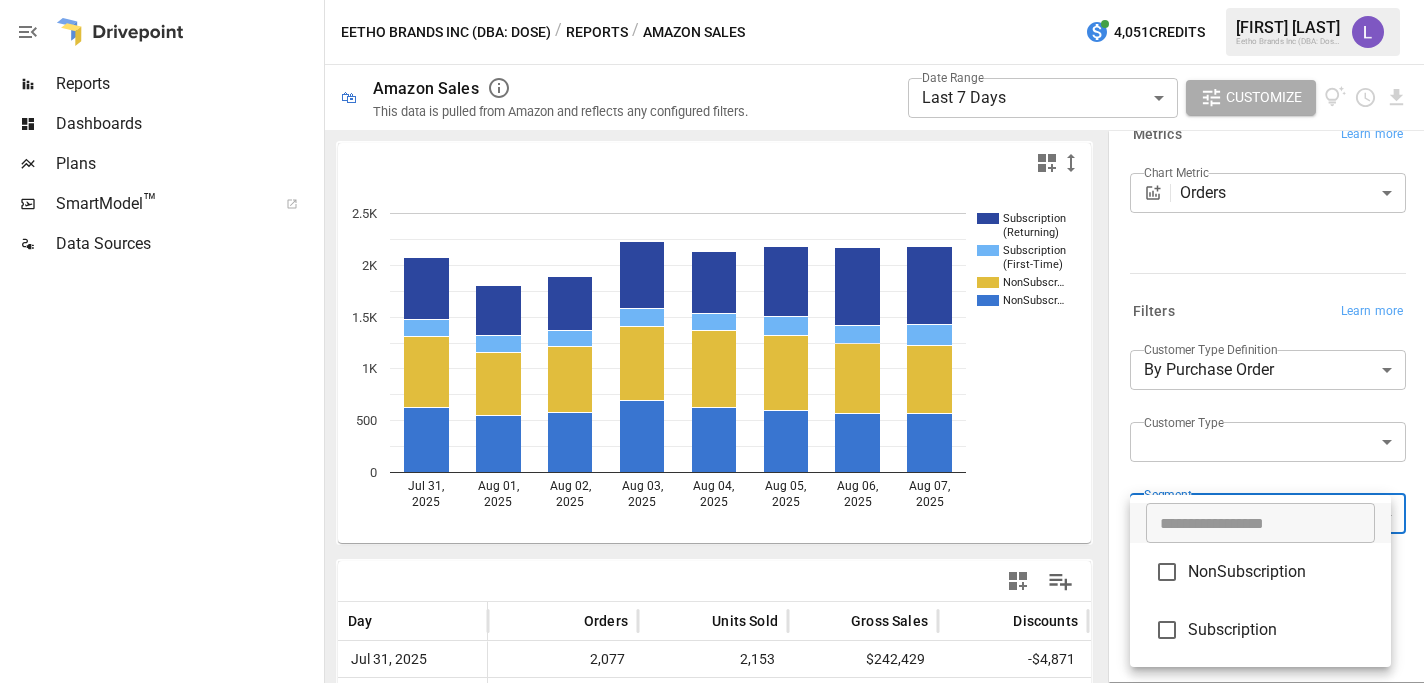 click at bounding box center [712, 341] 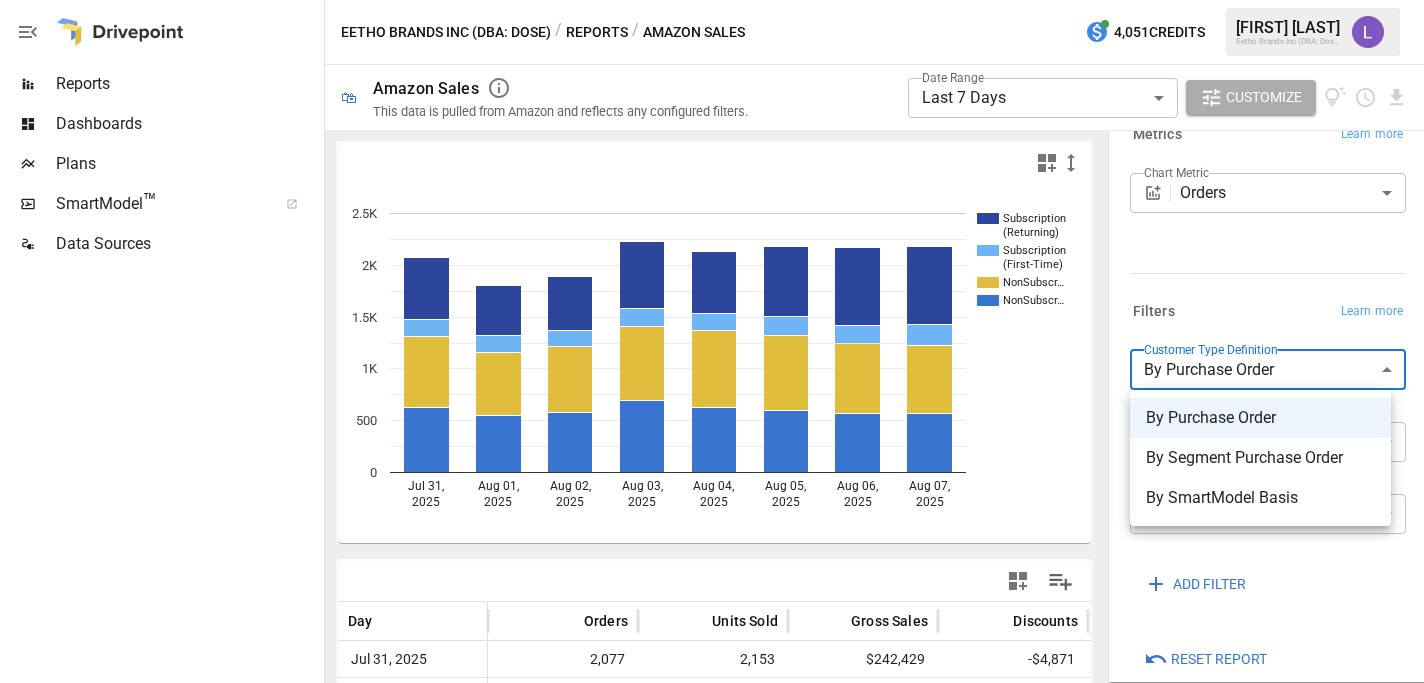 click on "**********" at bounding box center (712, 0) 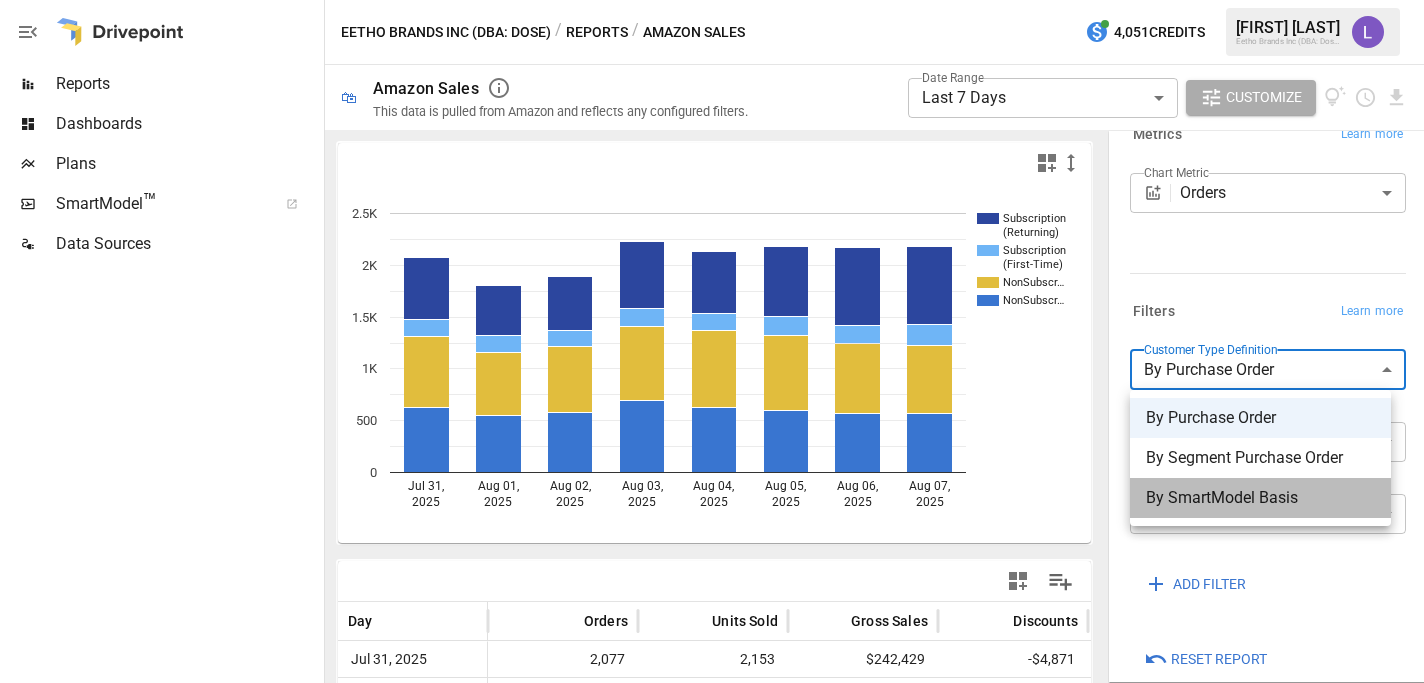 click on "By SmartModel Basis" at bounding box center [1260, 498] 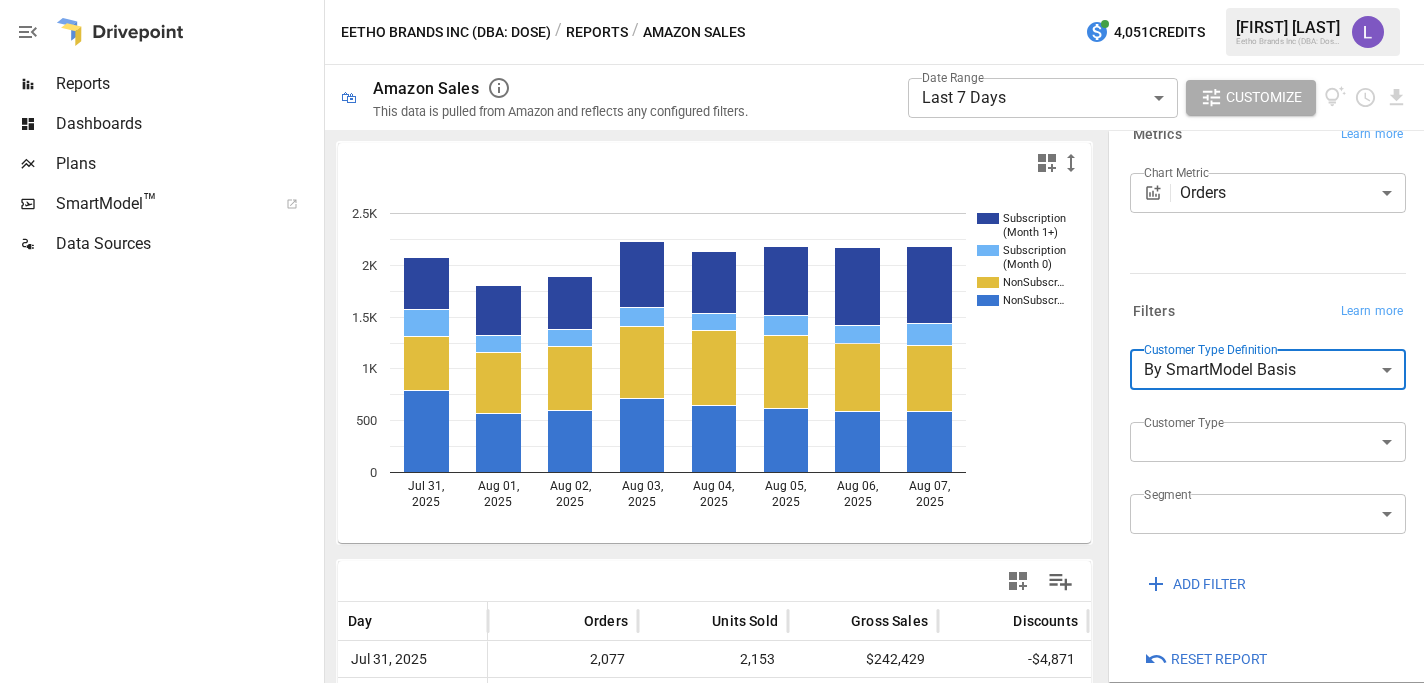 click on "**********" at bounding box center [712, 0] 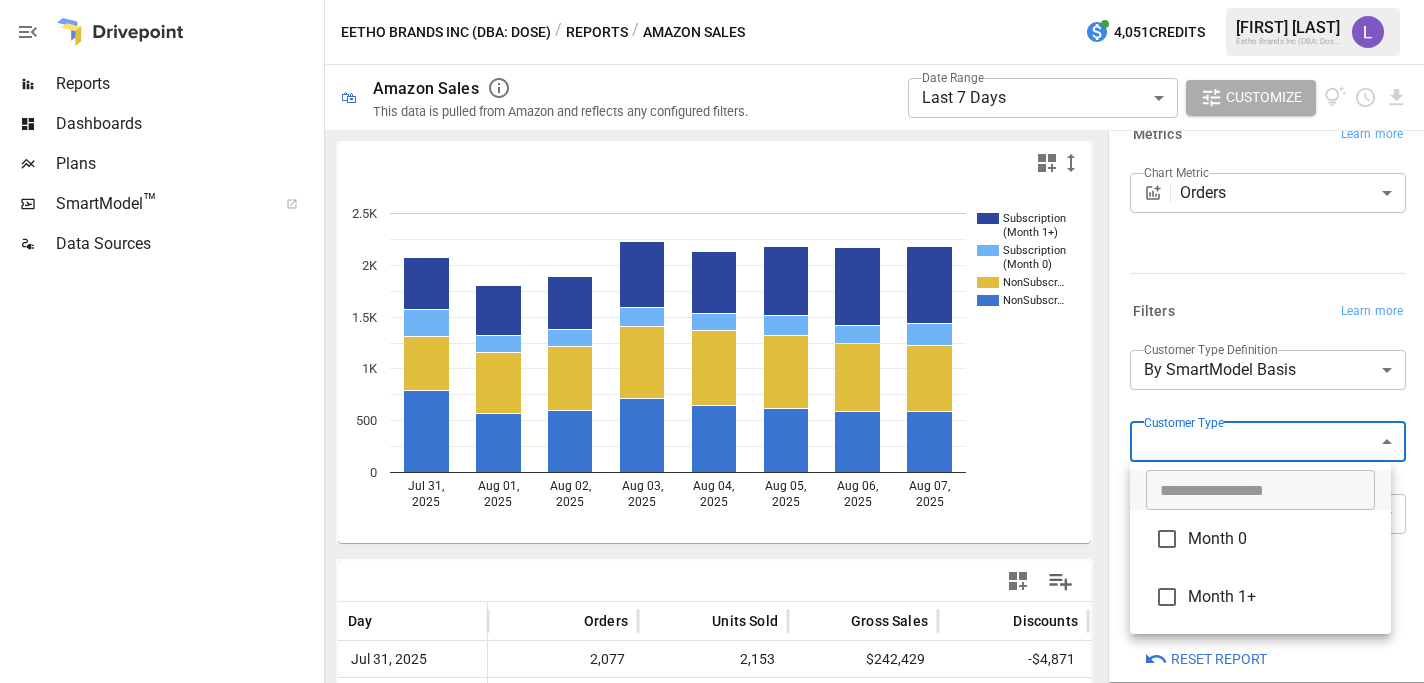 click at bounding box center [712, 341] 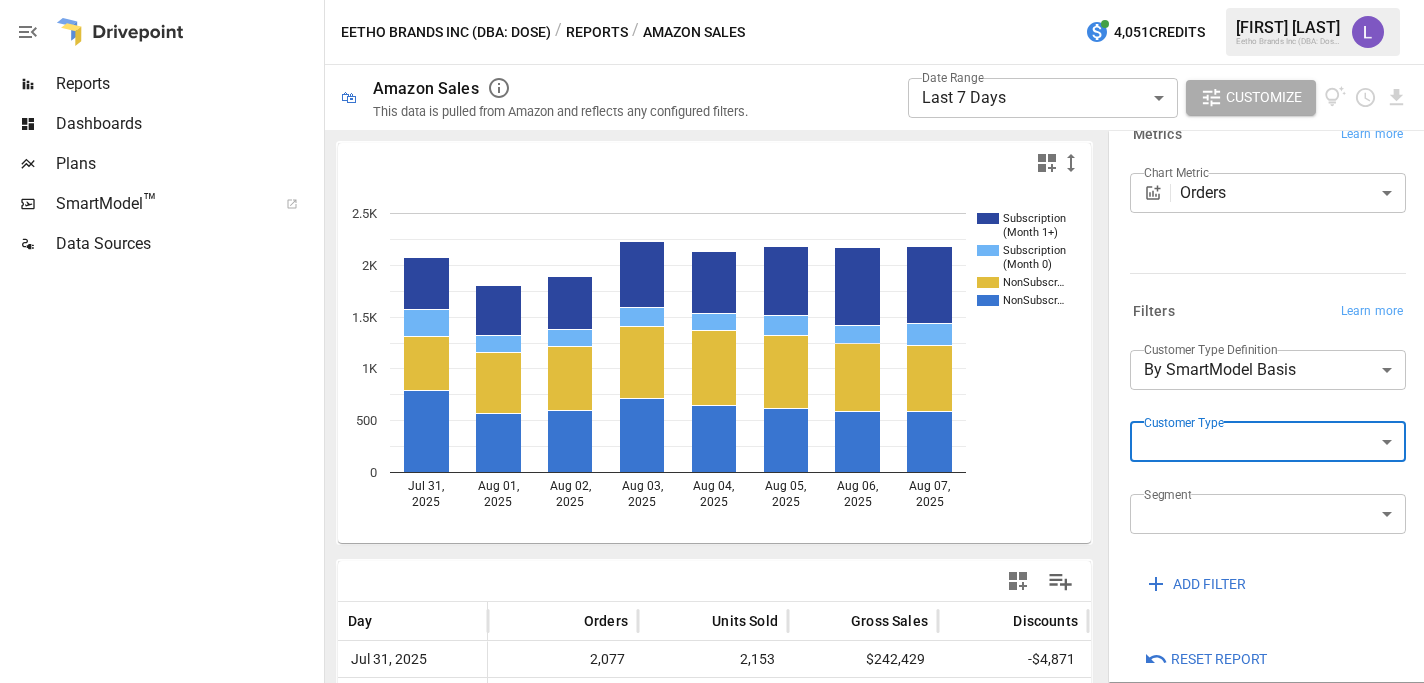 click on "**********" at bounding box center [712, 0] 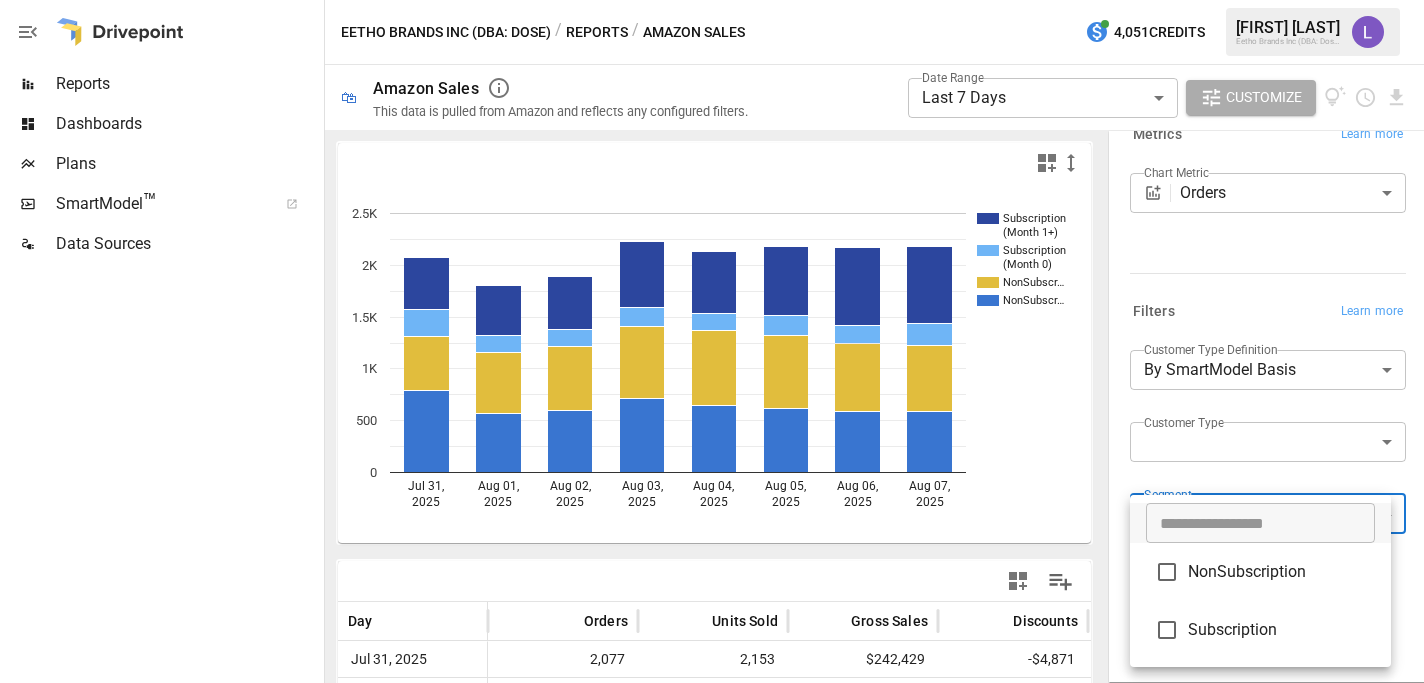 click at bounding box center (712, 341) 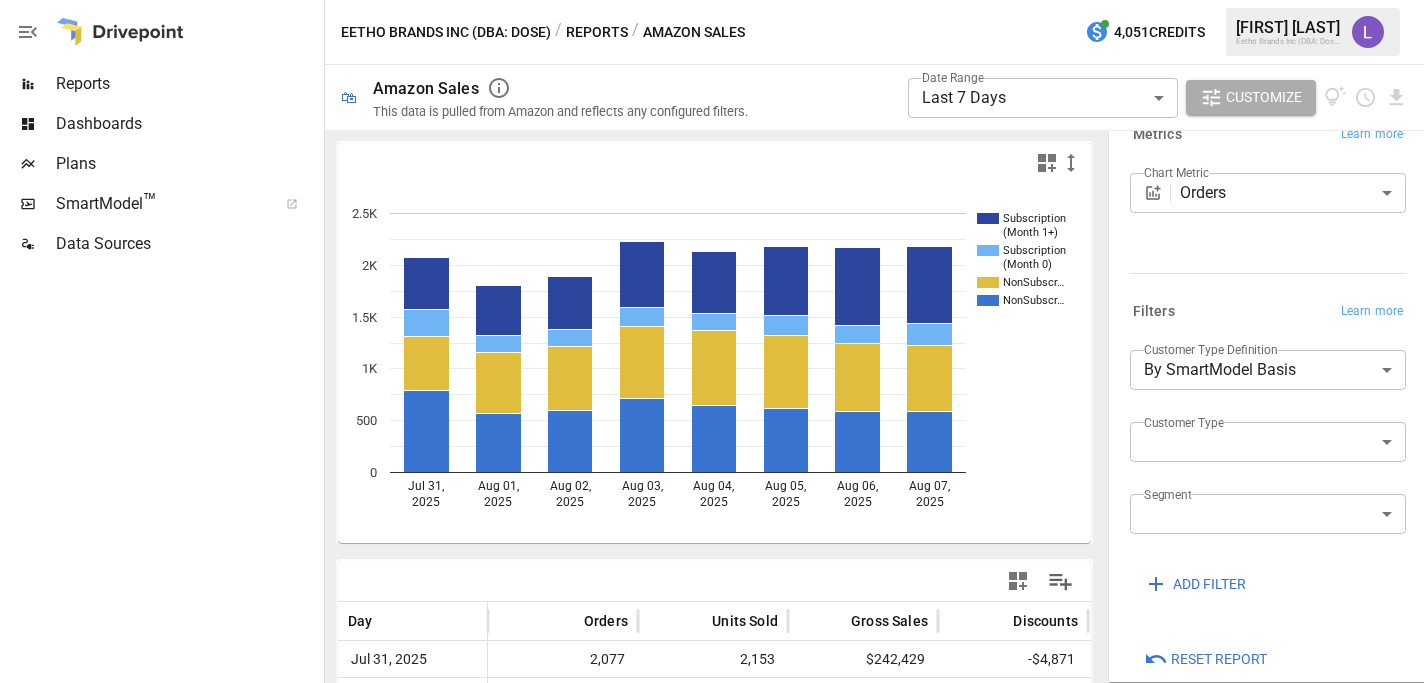 click on "Reports" at bounding box center [597, 32] 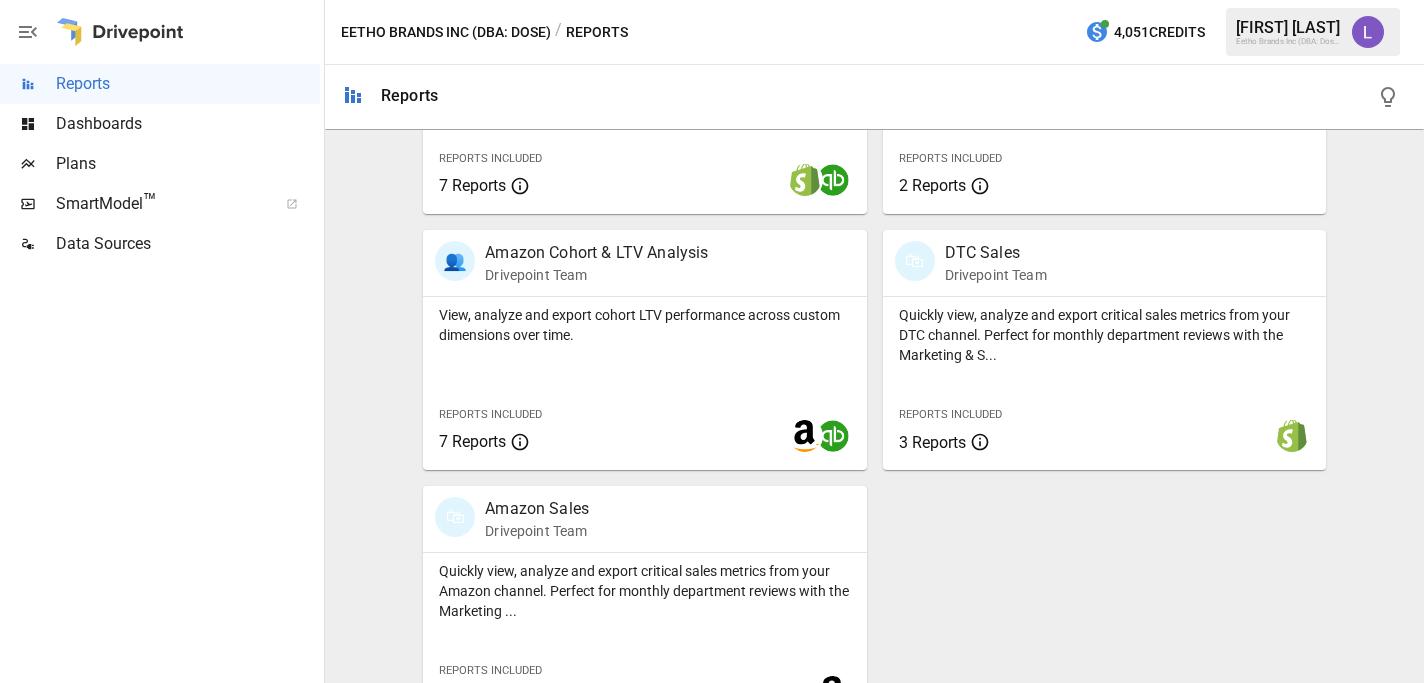 scroll, scrollTop: 1123, scrollLeft: 0, axis: vertical 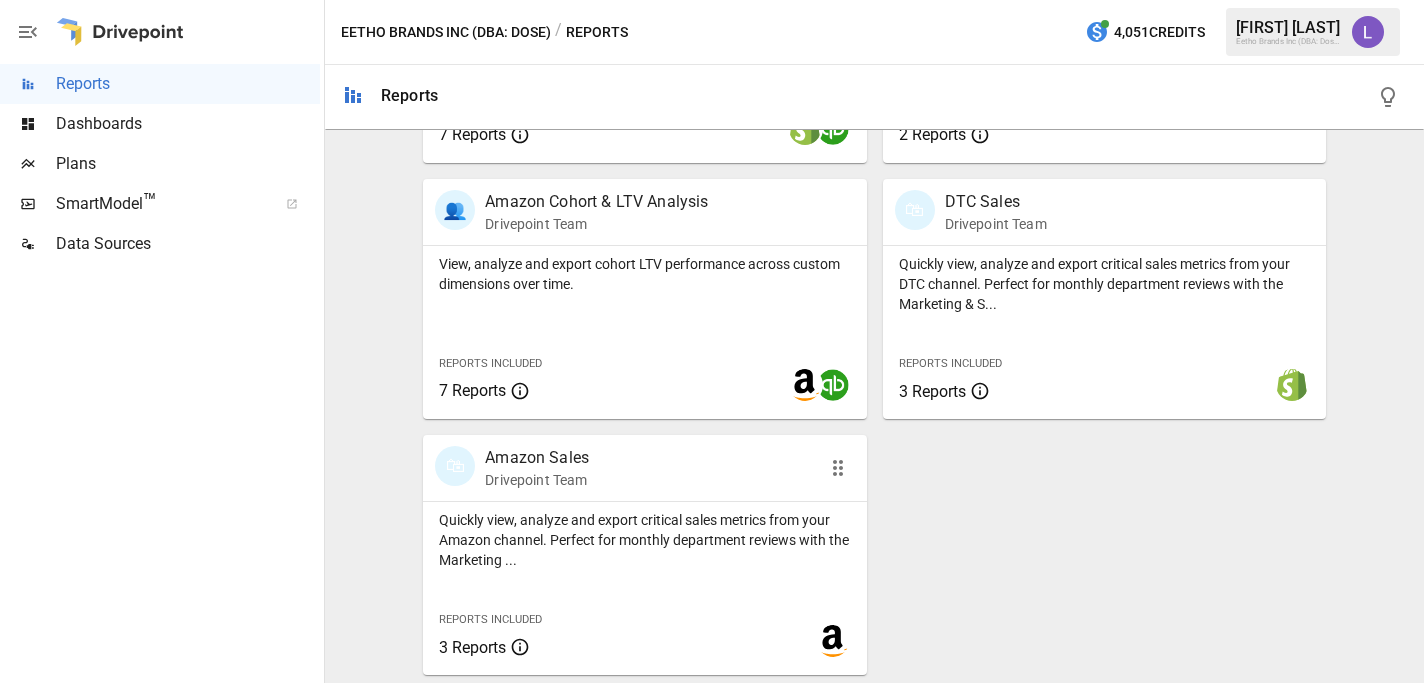 click on "🛍 Amazon Sales Drivepoint Team" at bounding box center [644, 468] 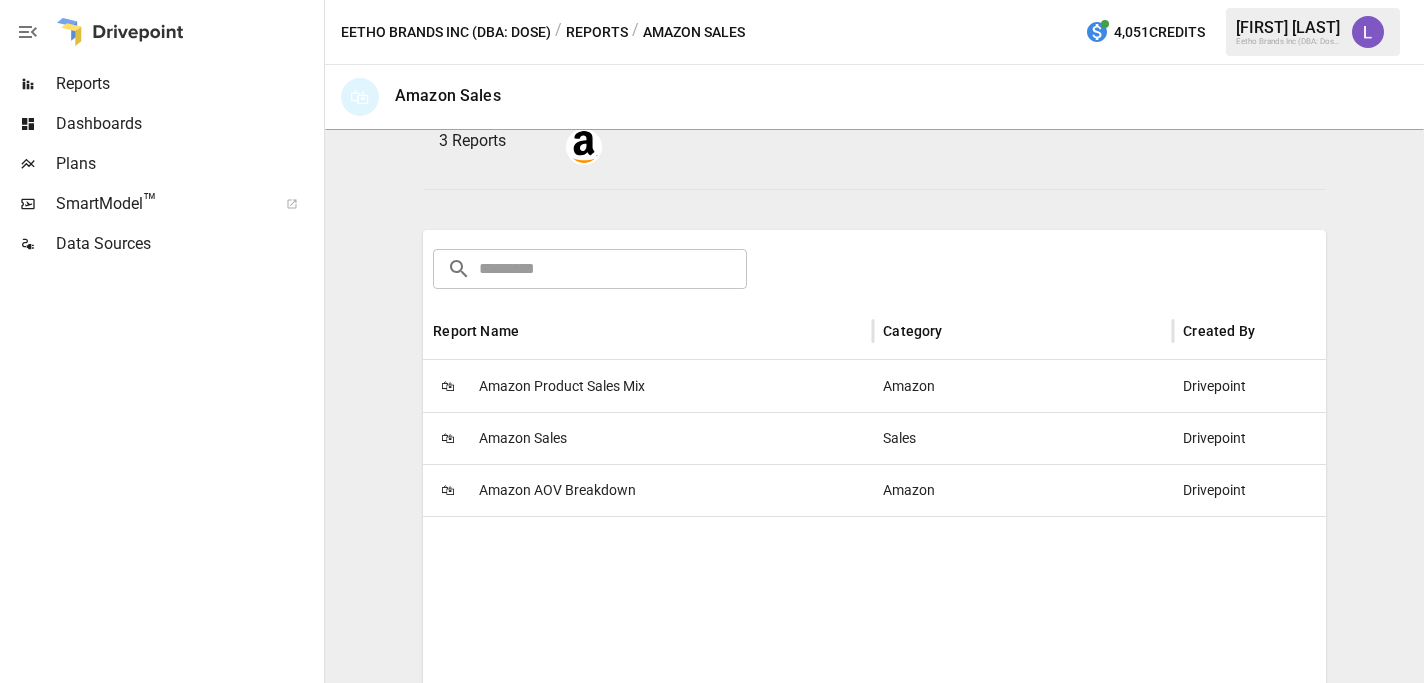 scroll, scrollTop: 239, scrollLeft: 0, axis: vertical 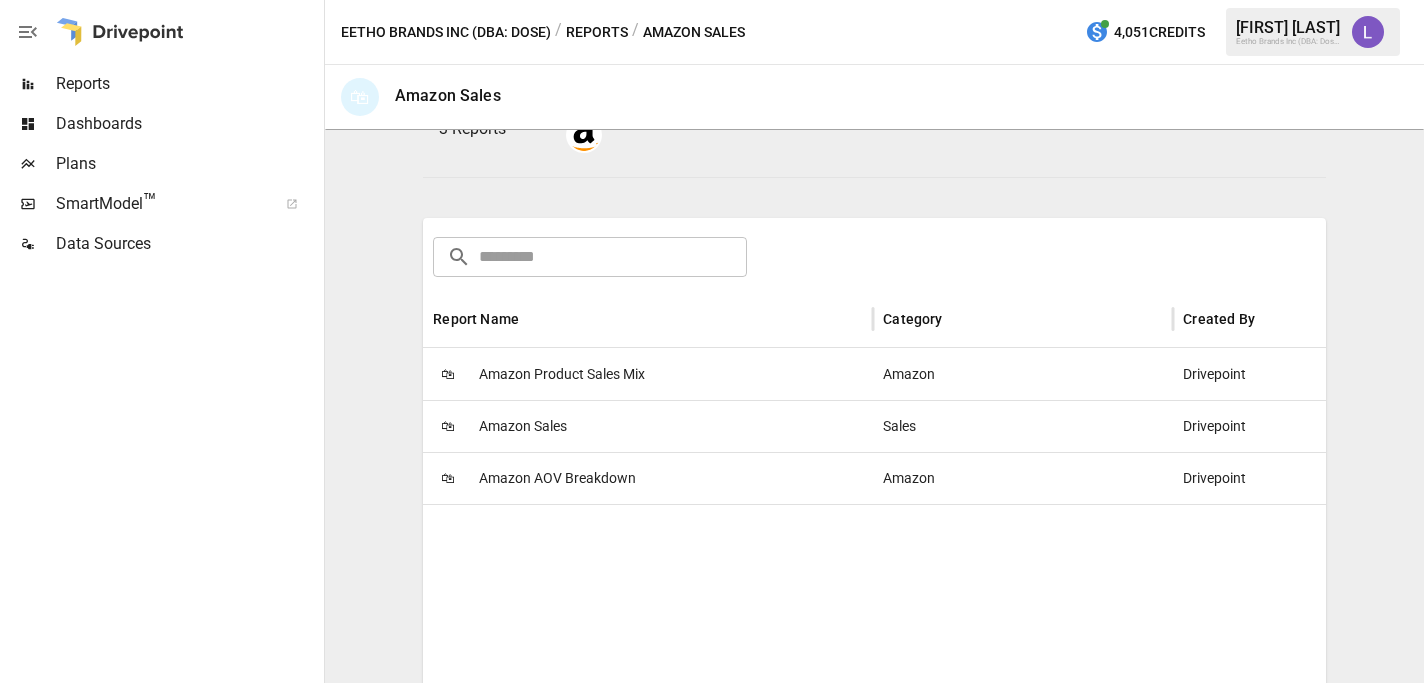 click on "Amazon Product Sales Mix" at bounding box center (562, 374) 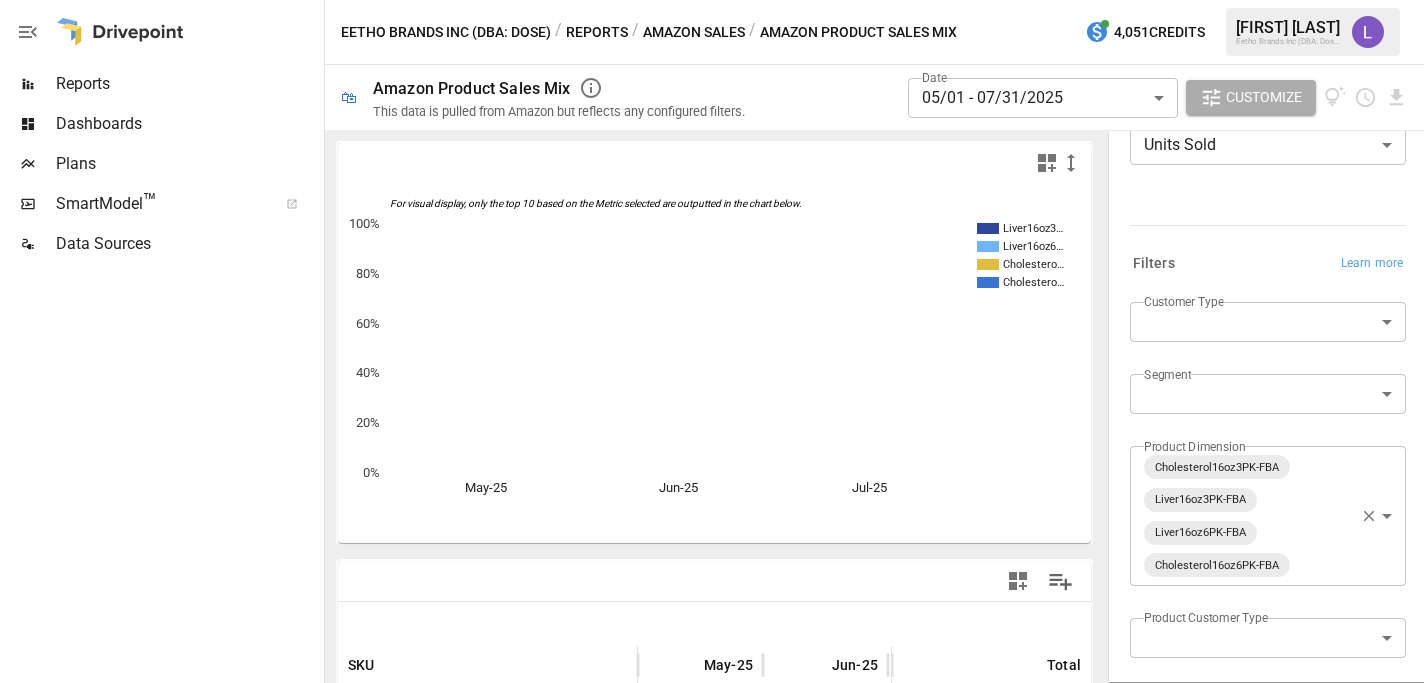 scroll, scrollTop: 327, scrollLeft: 0, axis: vertical 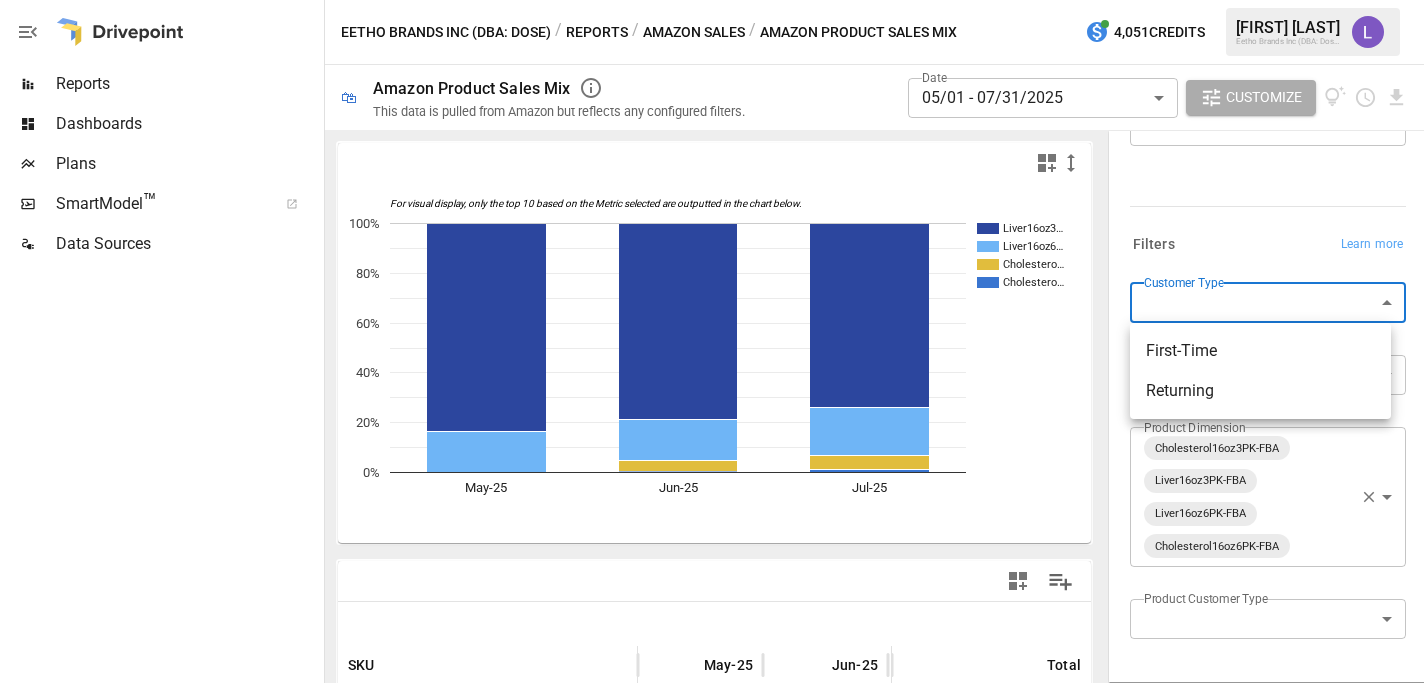 click on "**********" at bounding box center [712, 0] 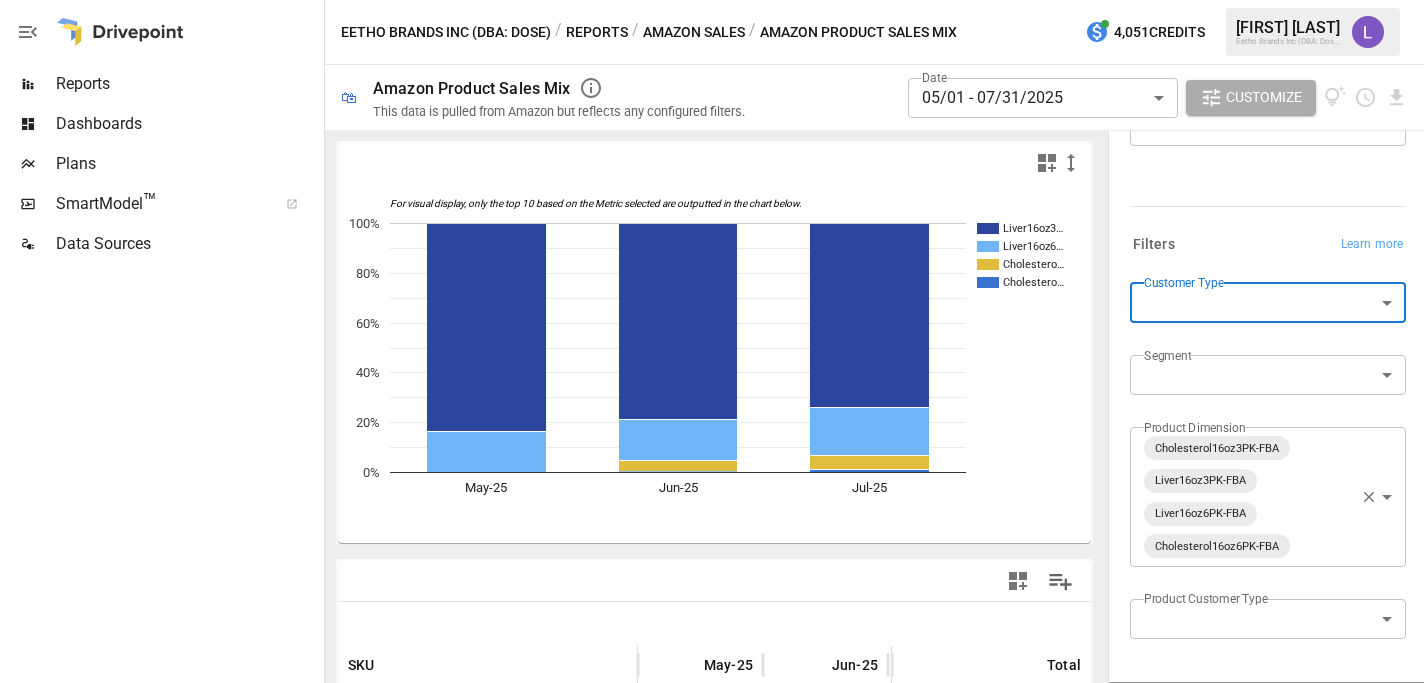 click on "**********" at bounding box center [712, 0] 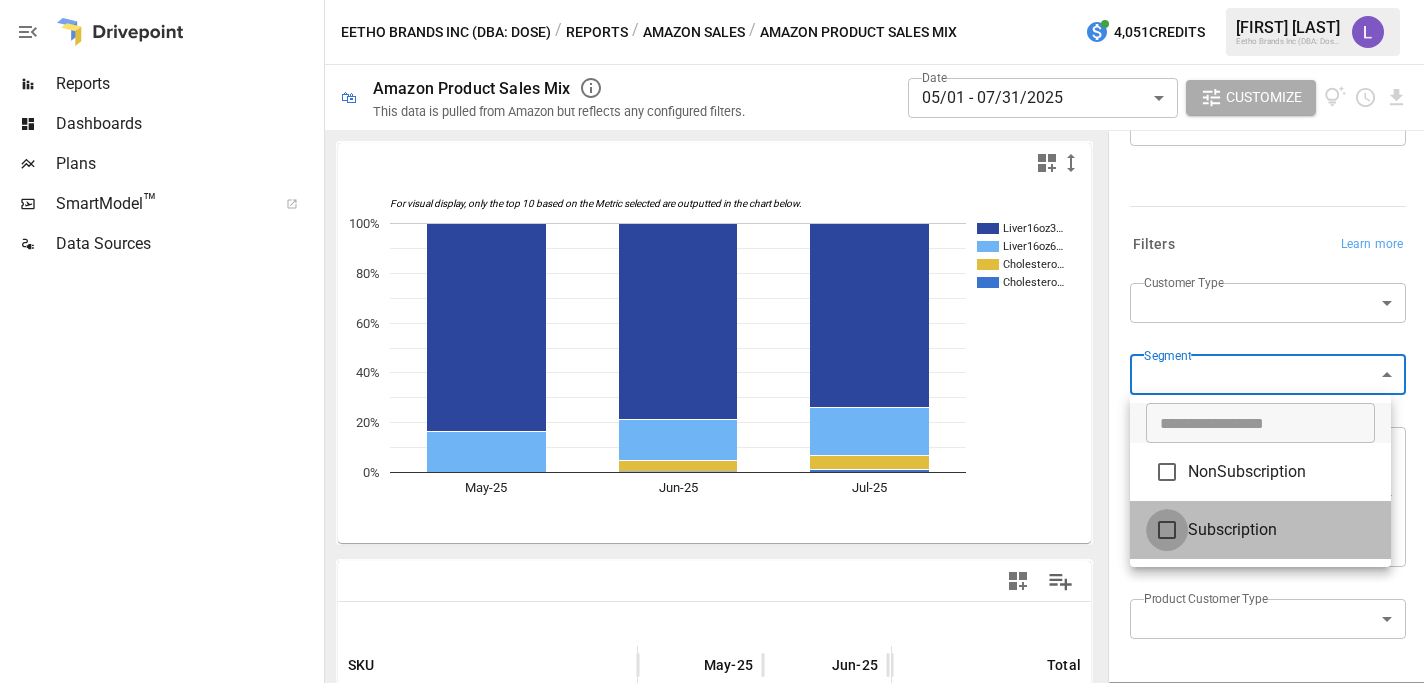type on "**********" 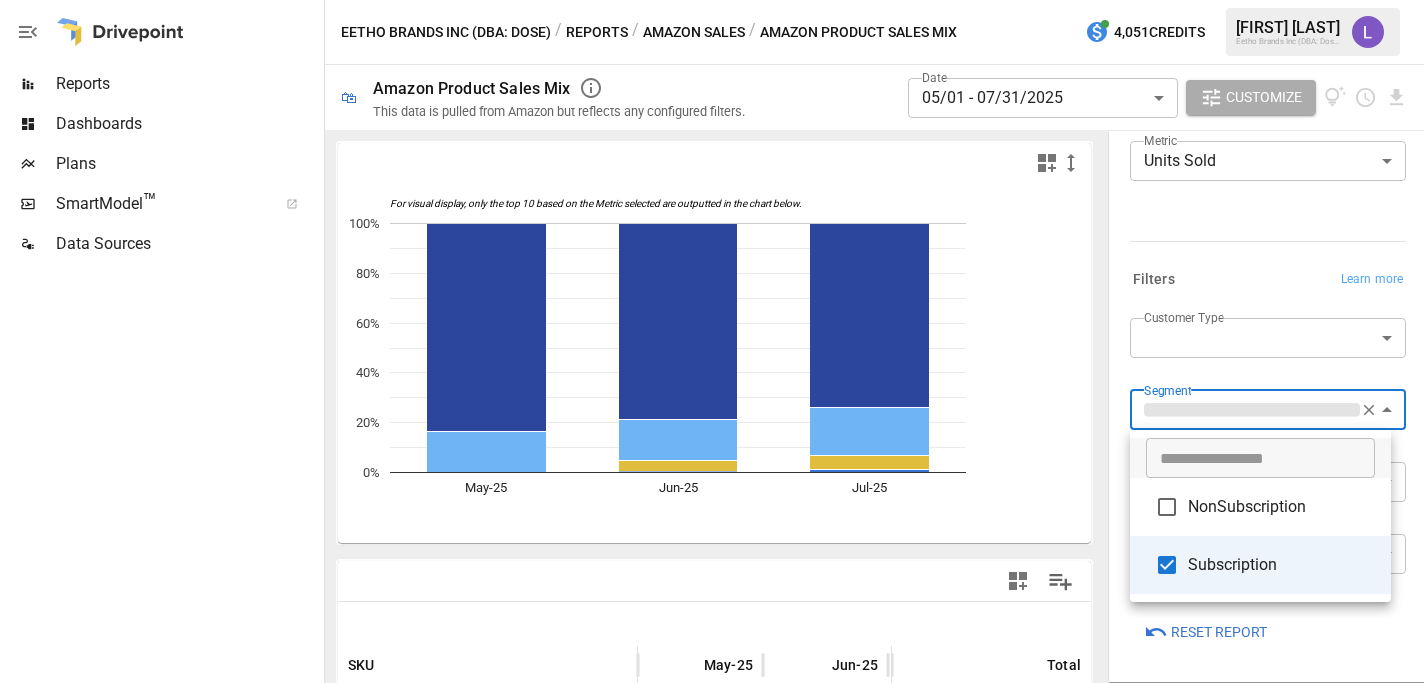 scroll, scrollTop: 327, scrollLeft: 0, axis: vertical 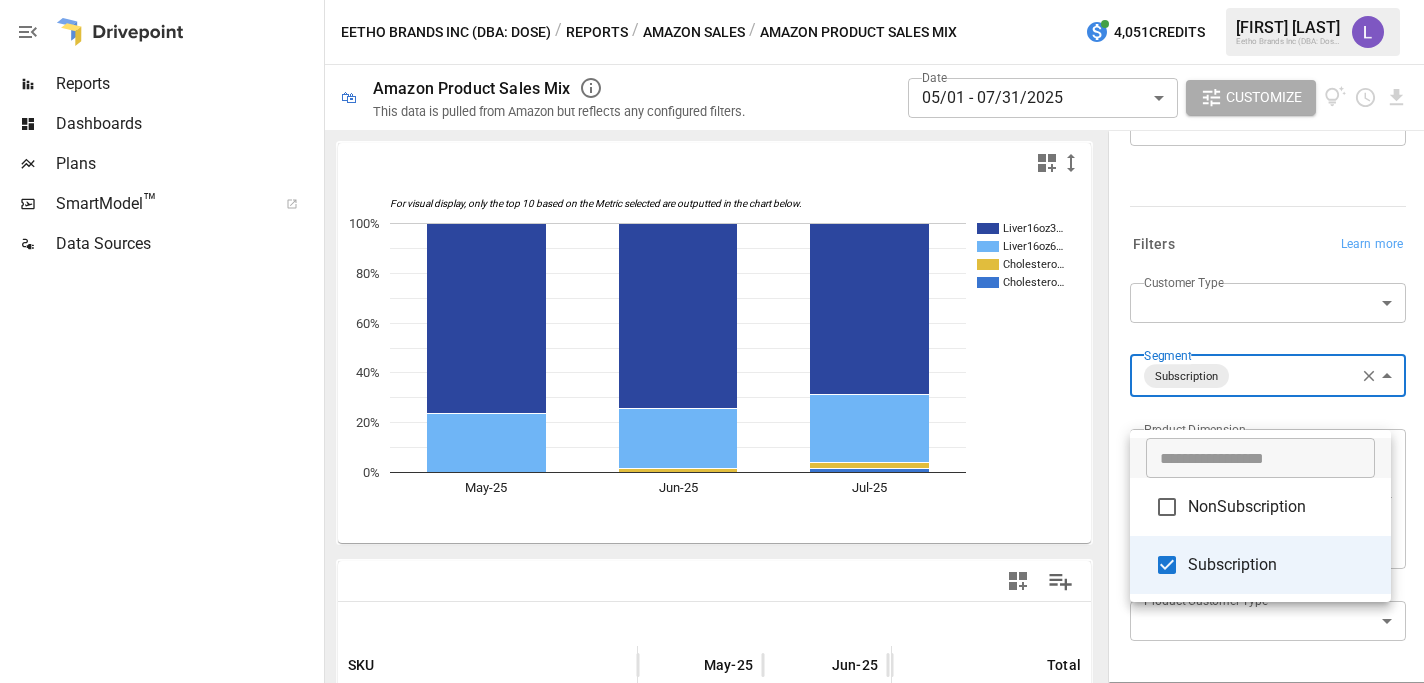 click at bounding box center (712, 341) 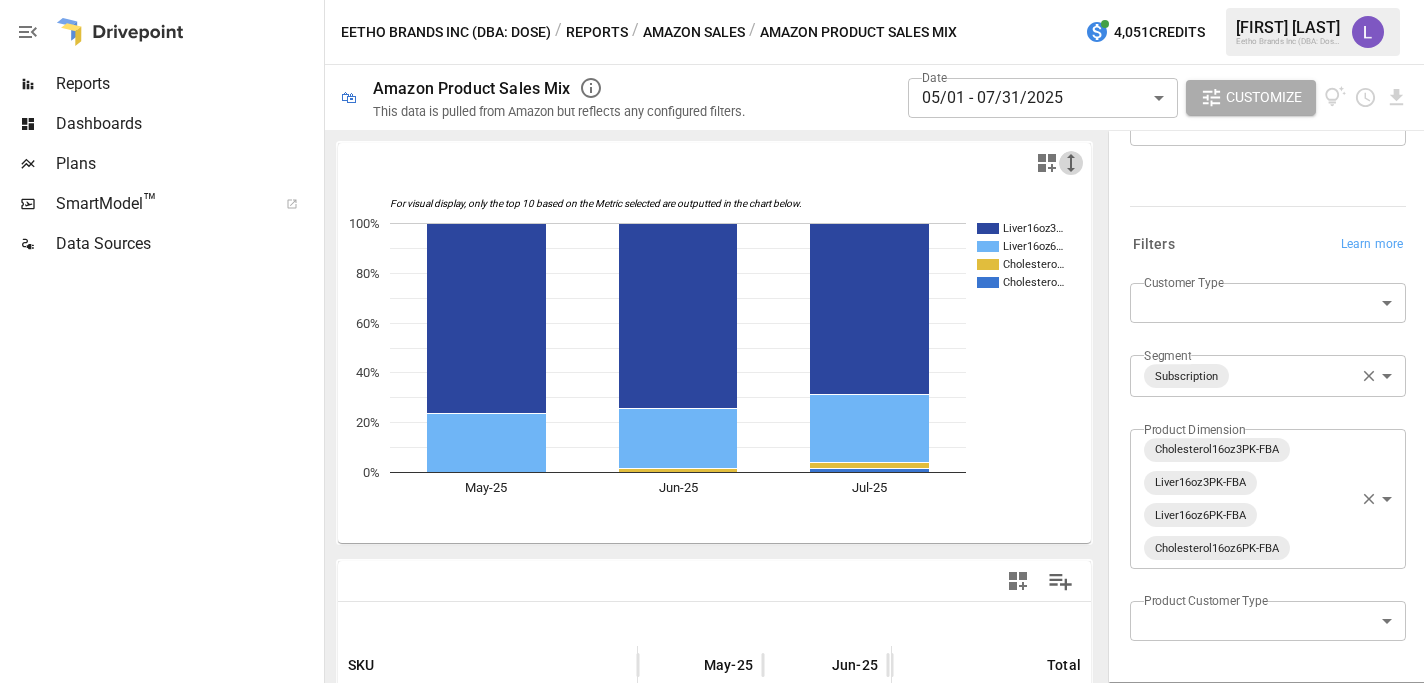 click 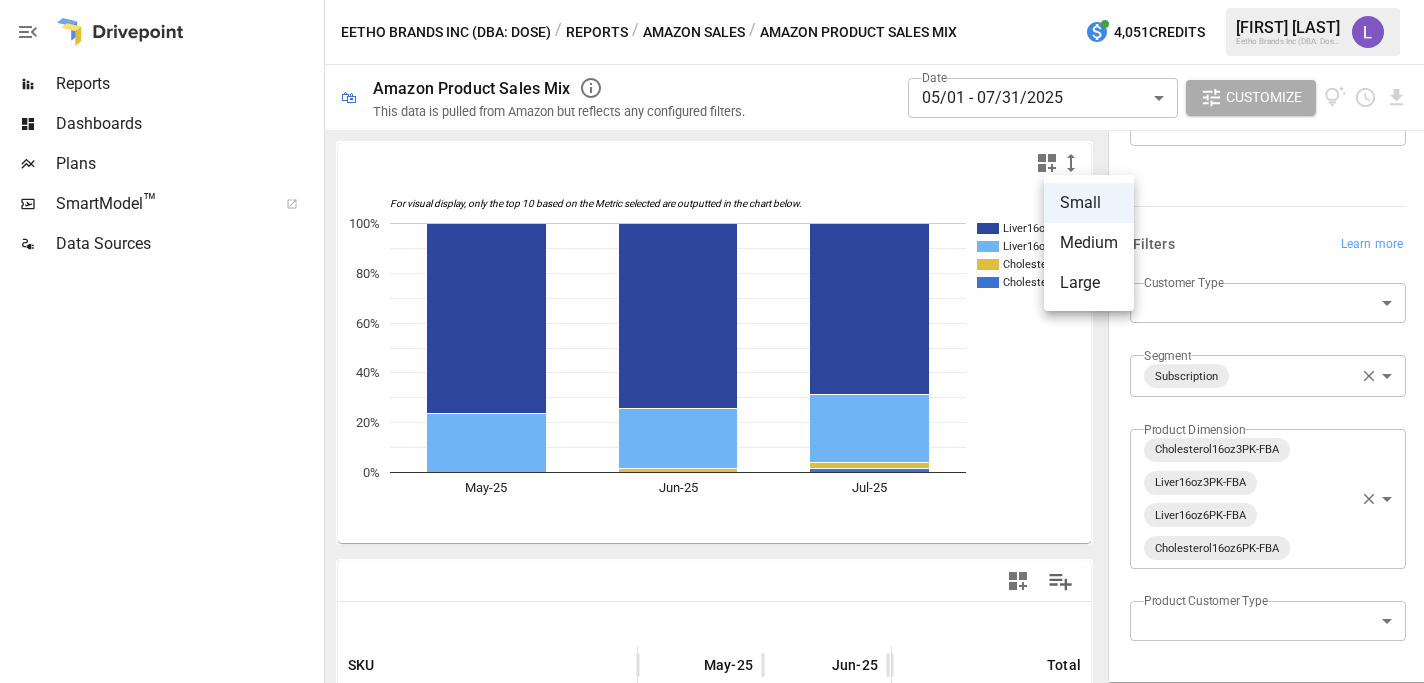 click at bounding box center (712, 341) 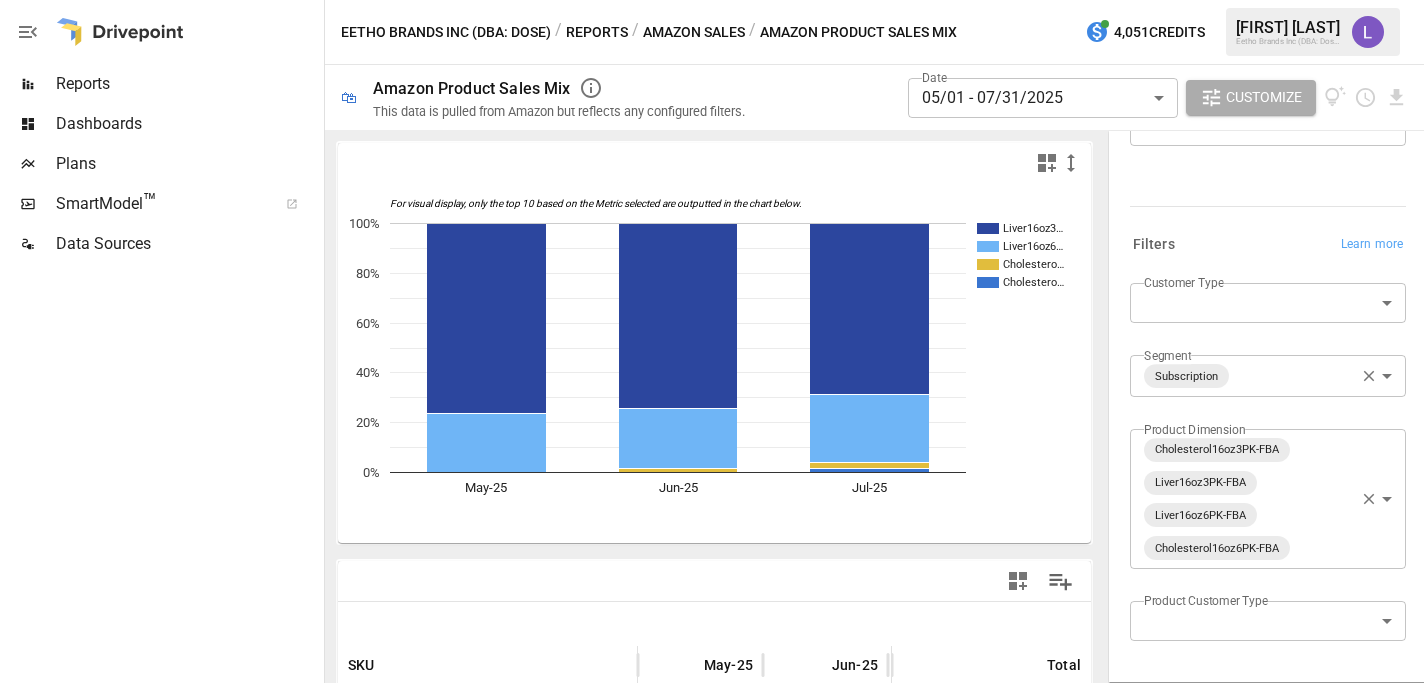 click 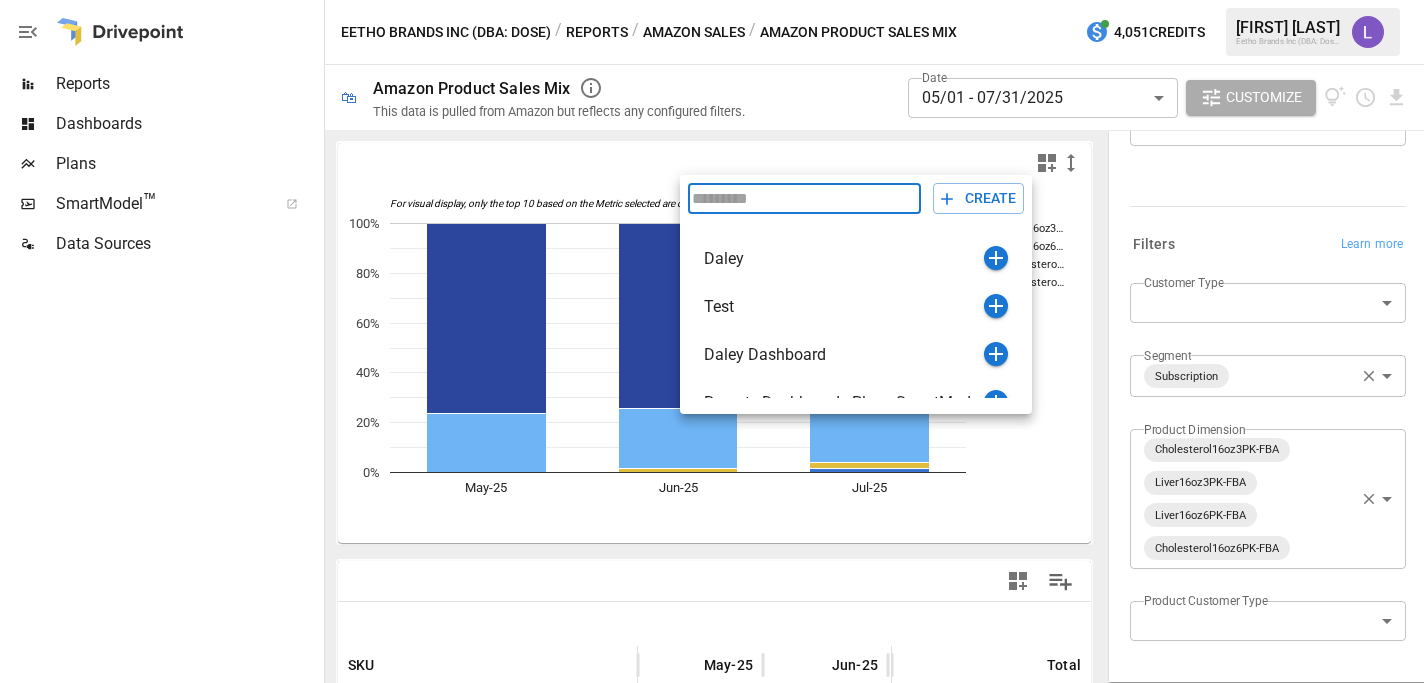 click at bounding box center [712, 341] 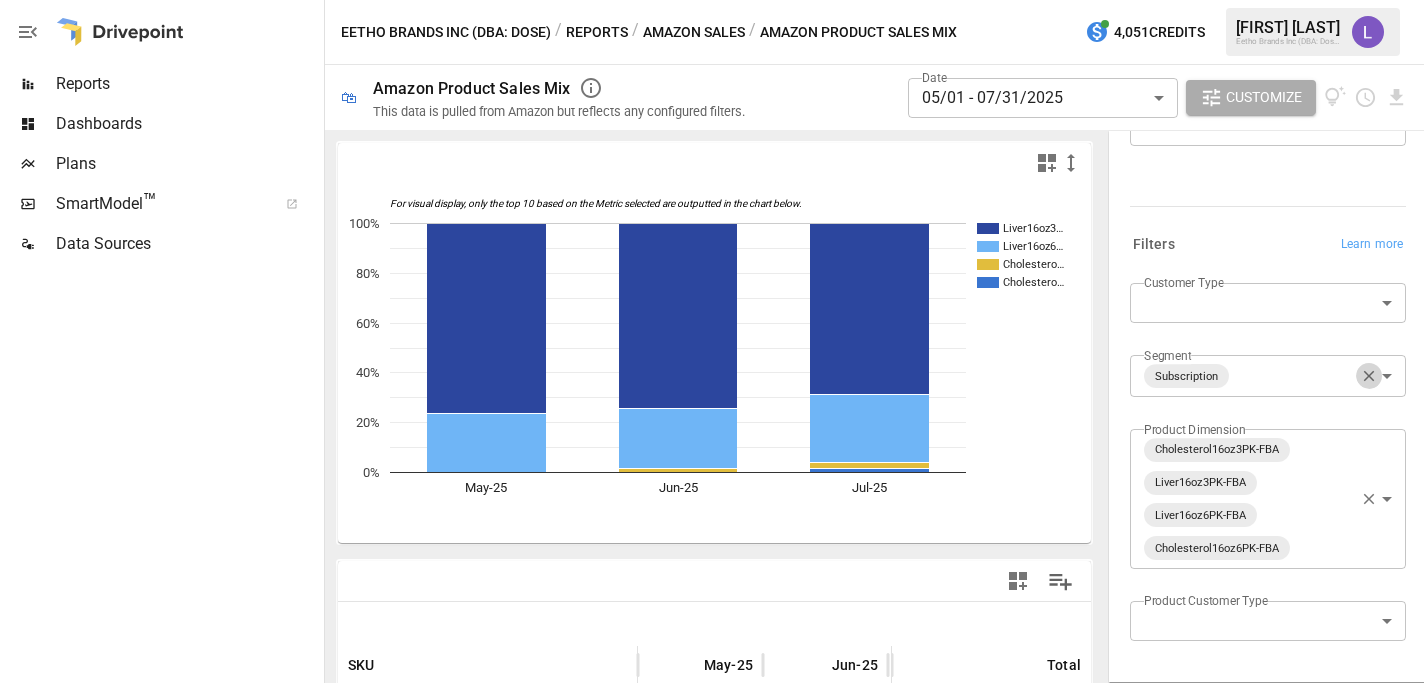 click 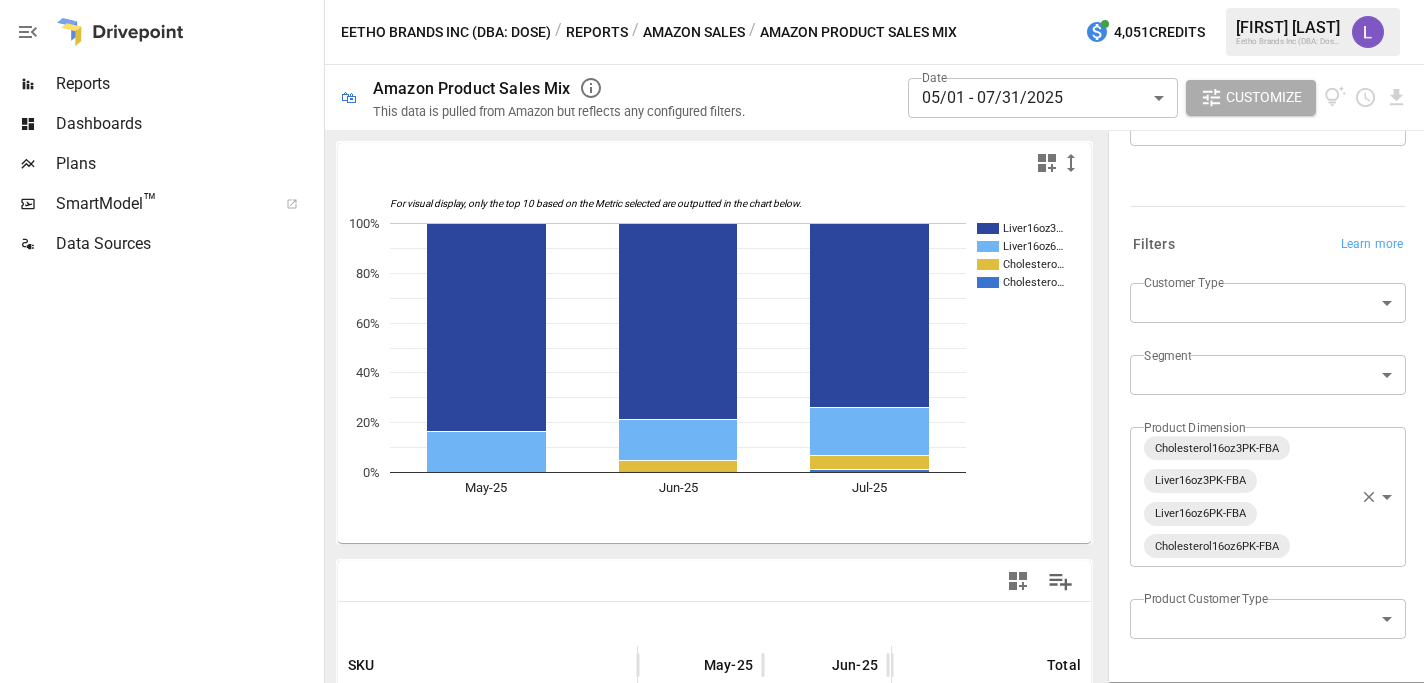 click on "**********" at bounding box center [712, 0] 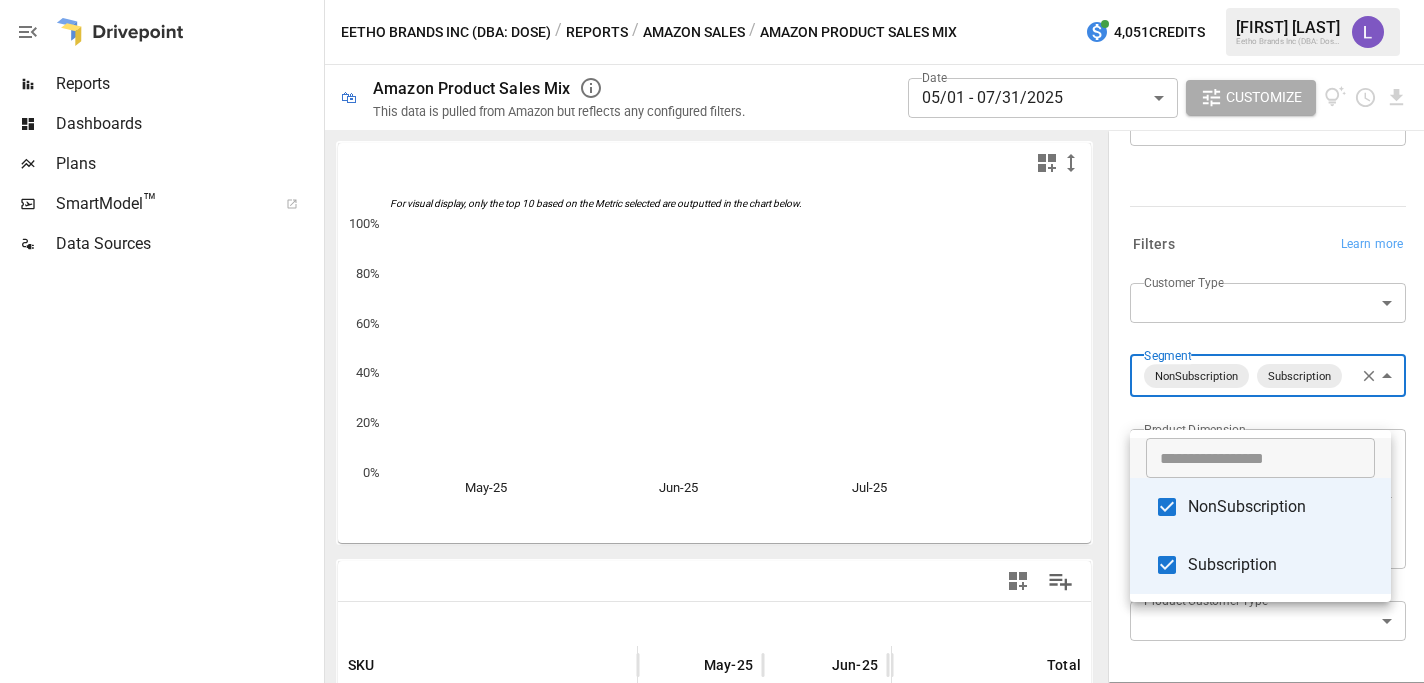 scroll, scrollTop: 327, scrollLeft: 0, axis: vertical 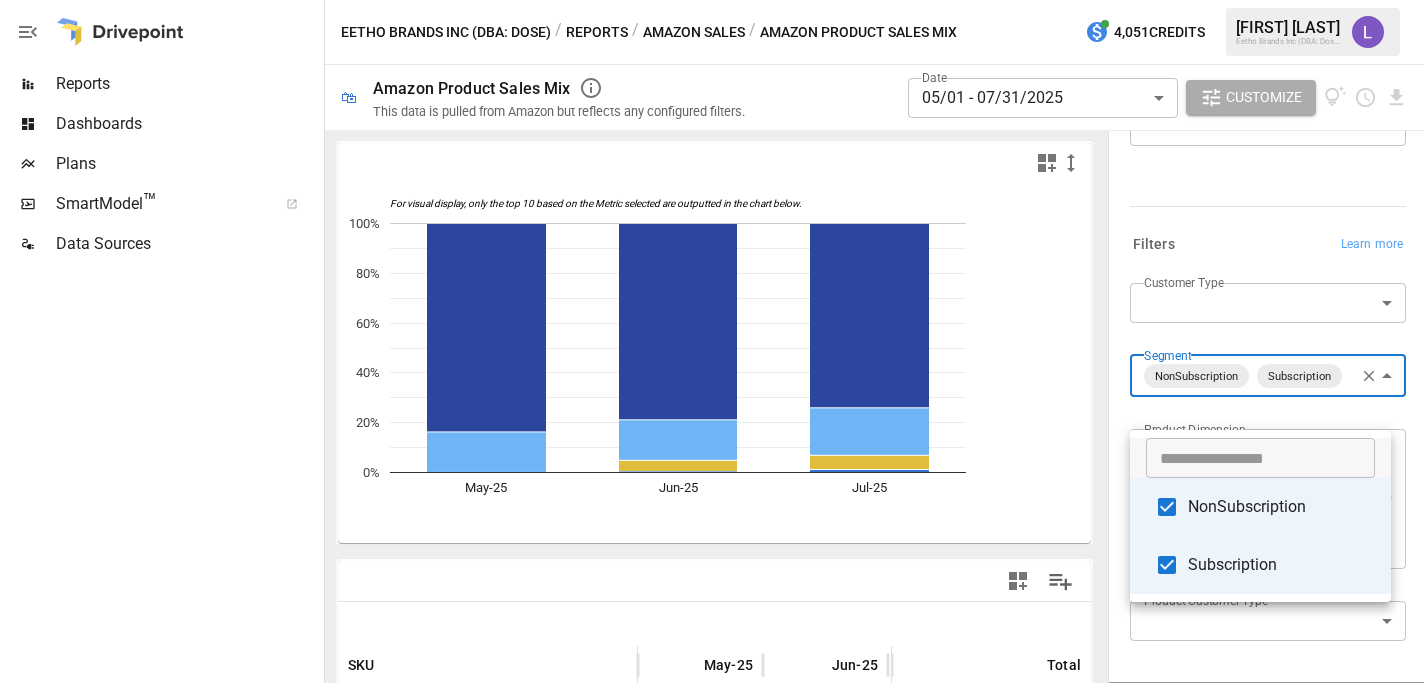 click at bounding box center (712, 341) 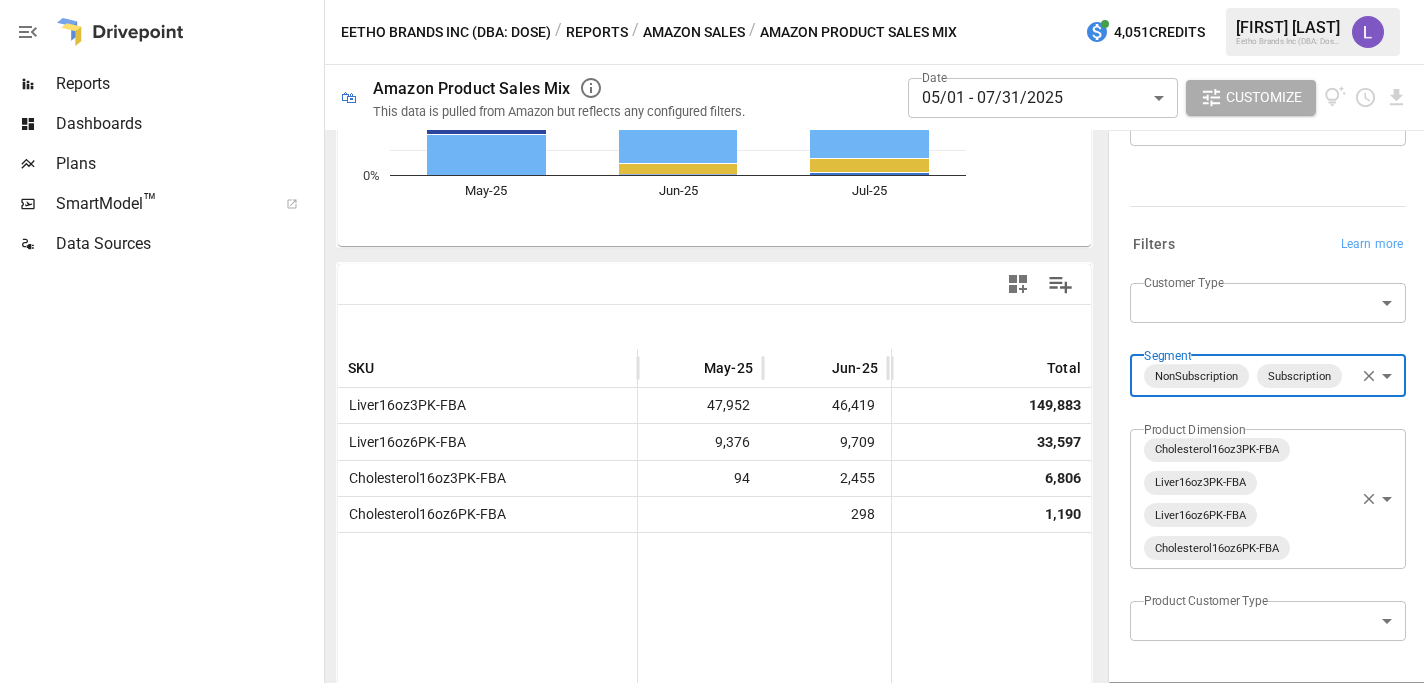 scroll, scrollTop: 299, scrollLeft: 0, axis: vertical 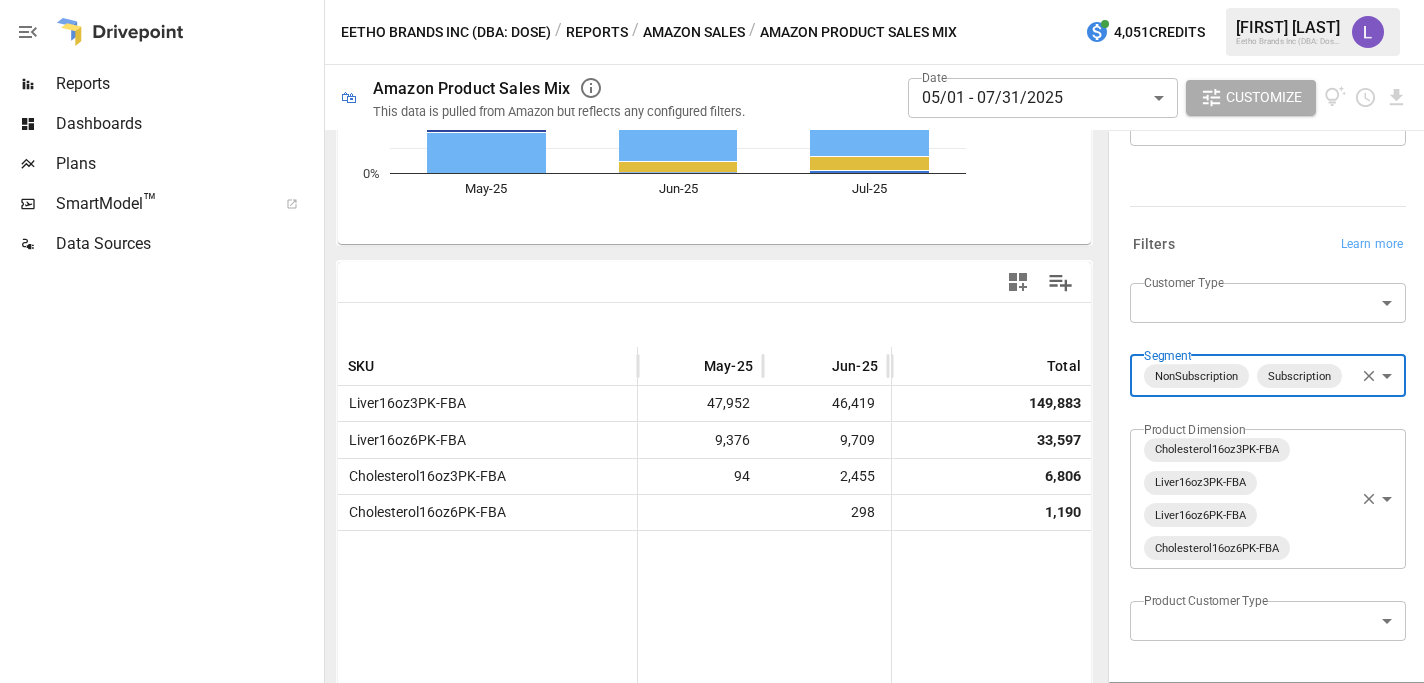 click on "**********" at bounding box center (712, 0) 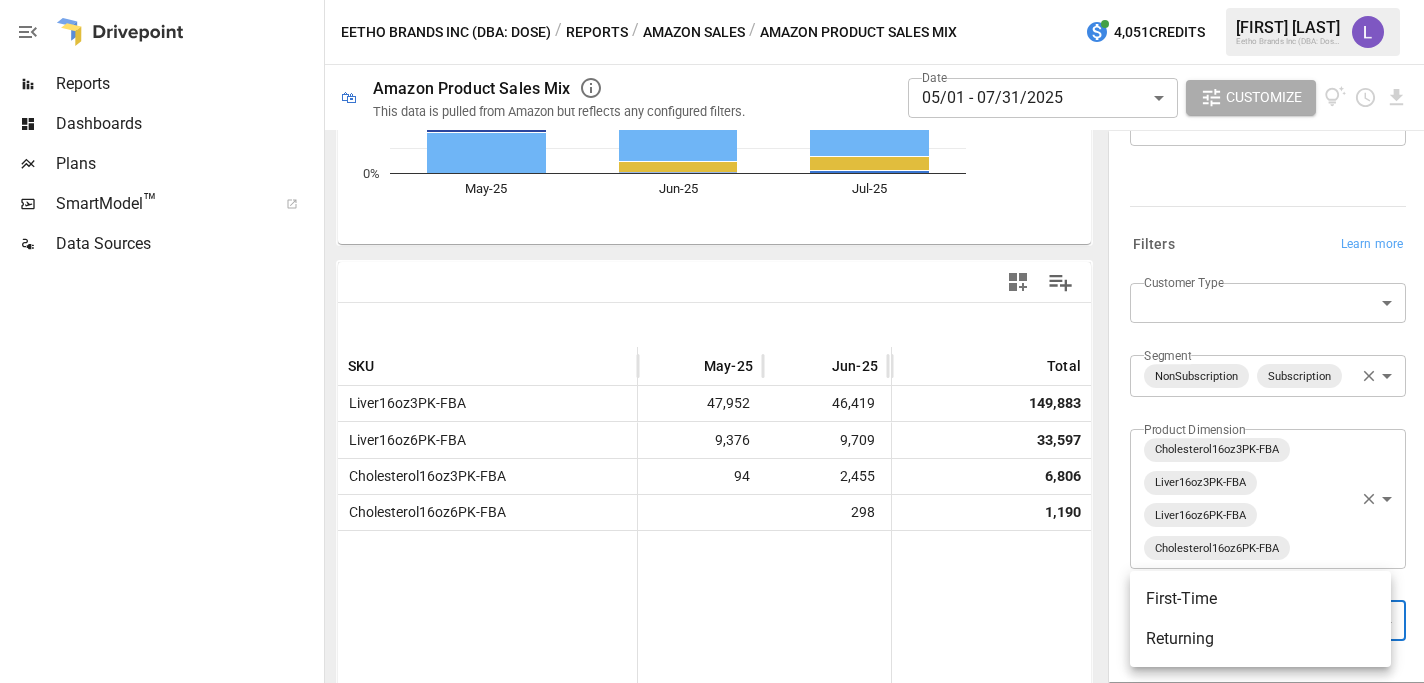 click at bounding box center (712, 341) 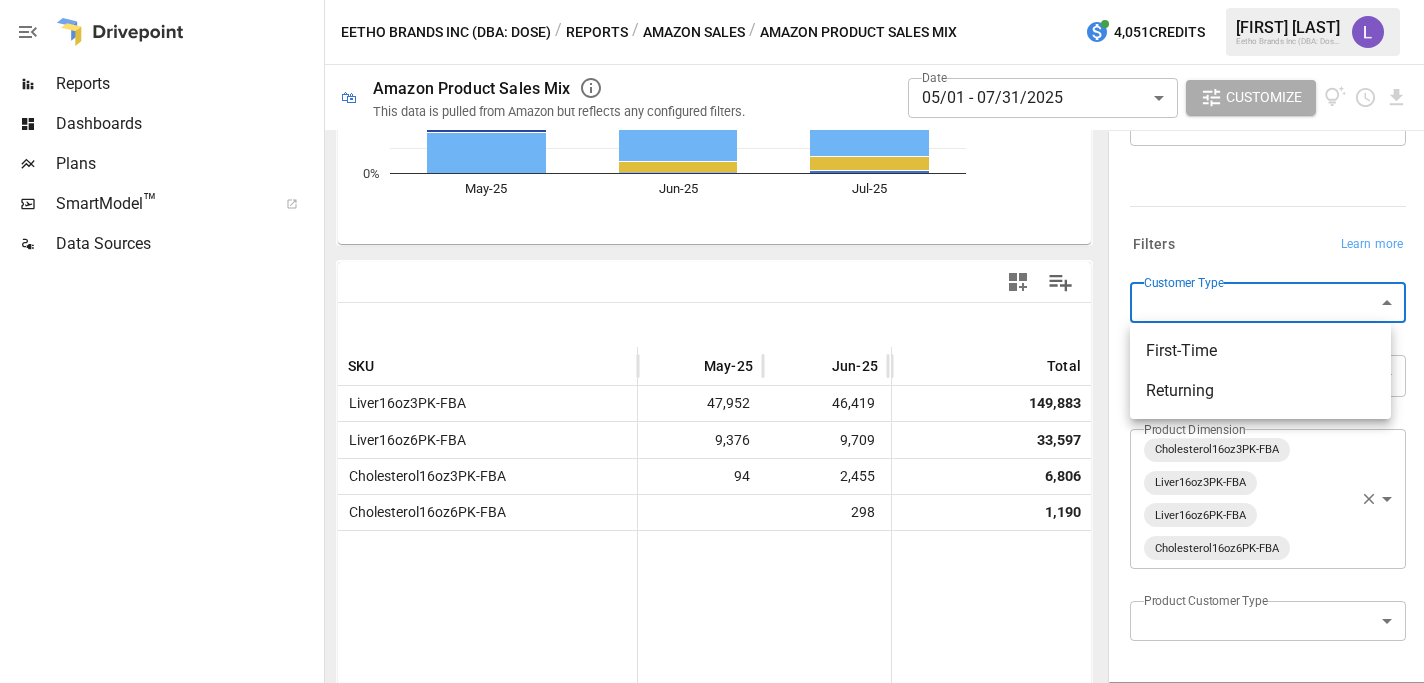 click on "**********" at bounding box center (712, 0) 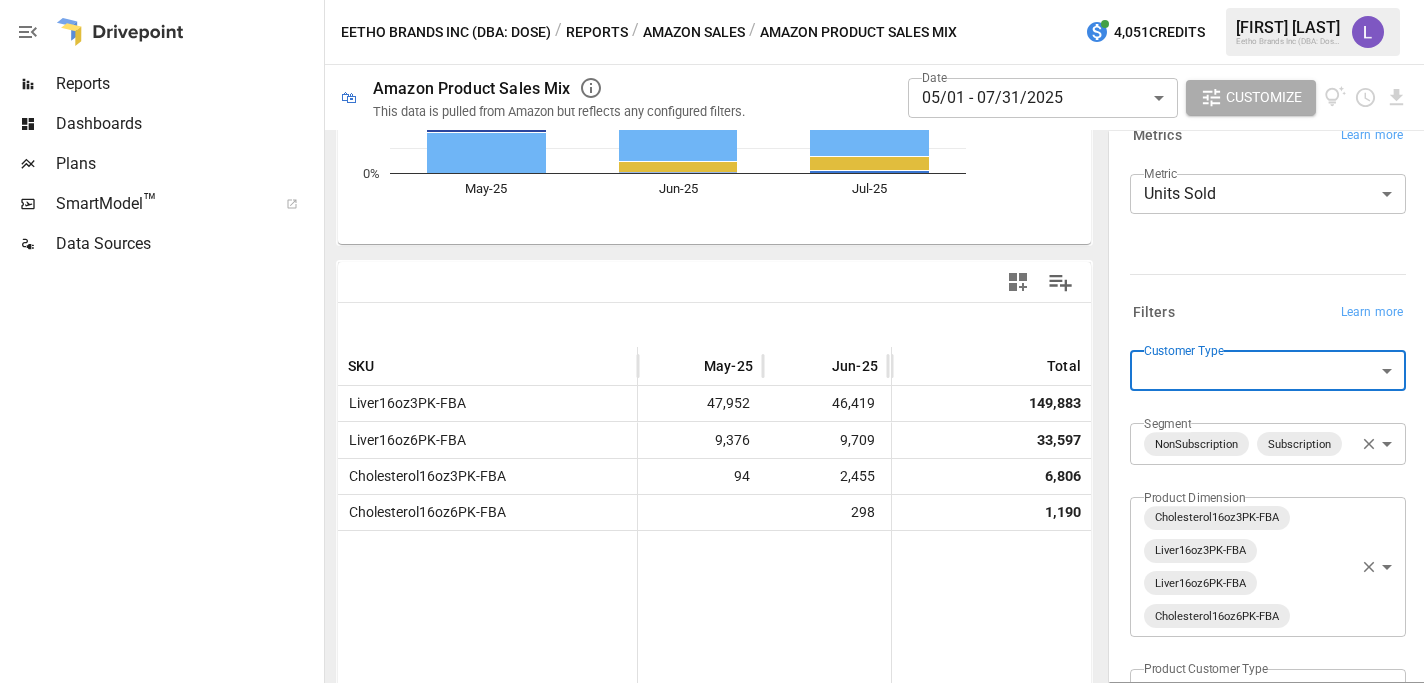 scroll, scrollTop: 262, scrollLeft: 0, axis: vertical 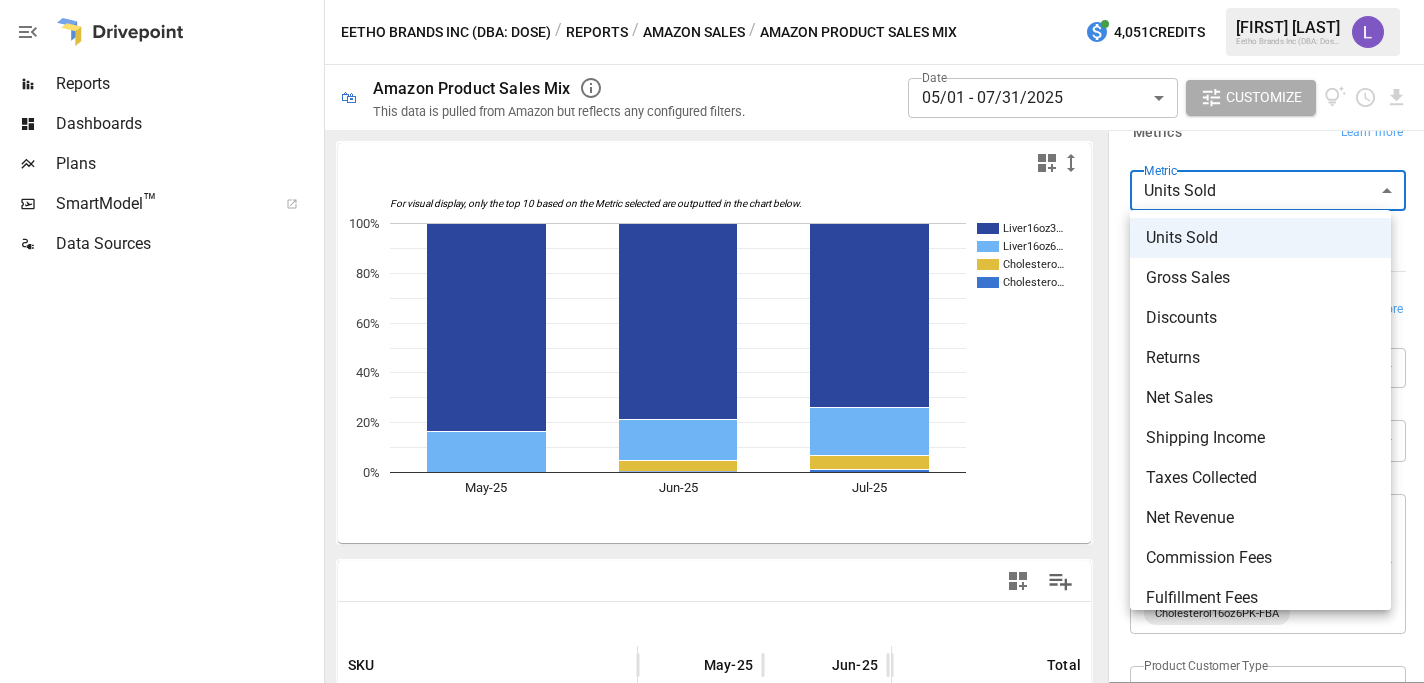 click on "**********" at bounding box center (712, 0) 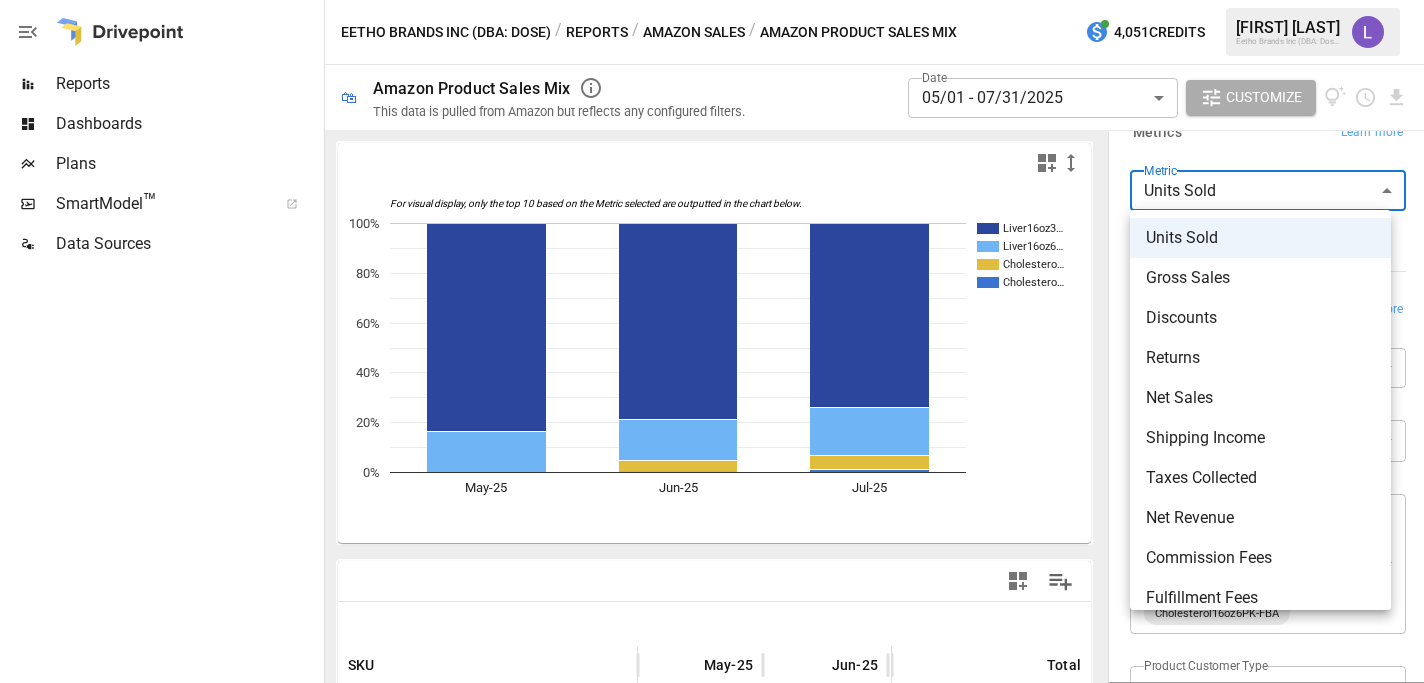 click at bounding box center (712, 341) 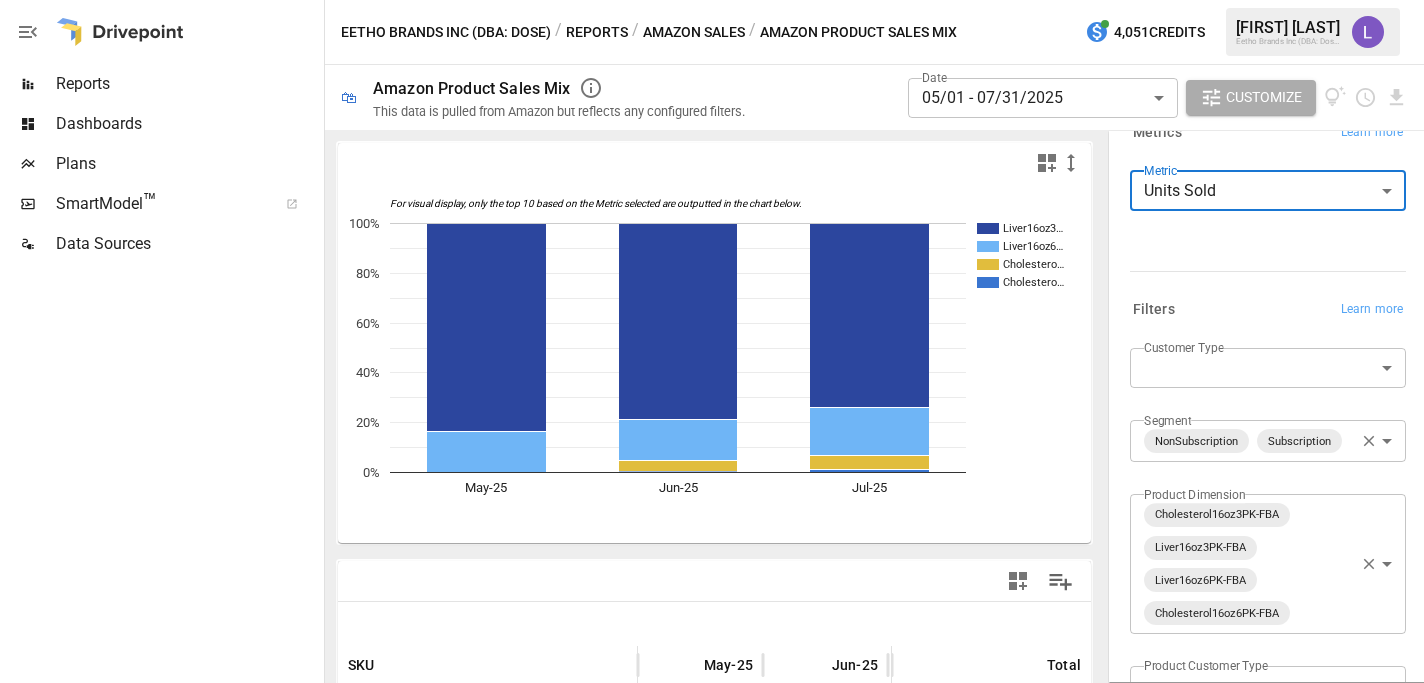 scroll, scrollTop: 393, scrollLeft: 0, axis: vertical 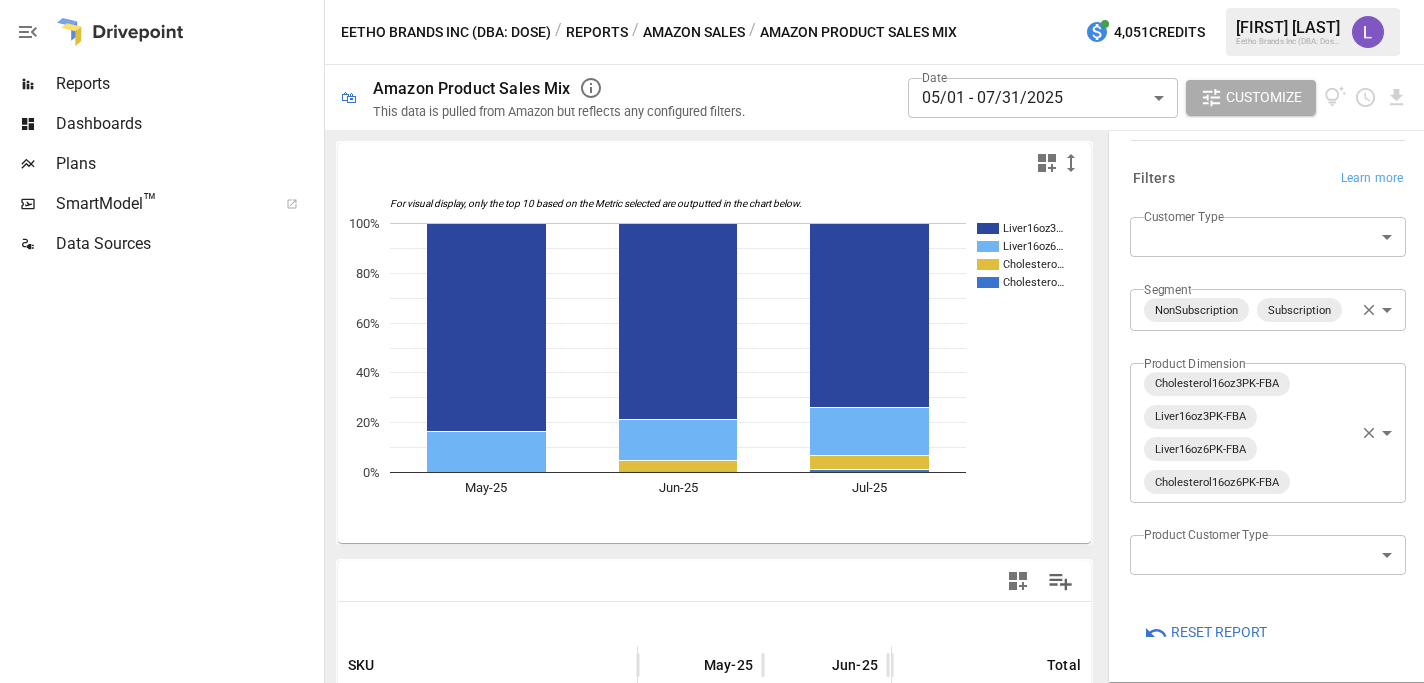click on "**********" at bounding box center (712, 0) 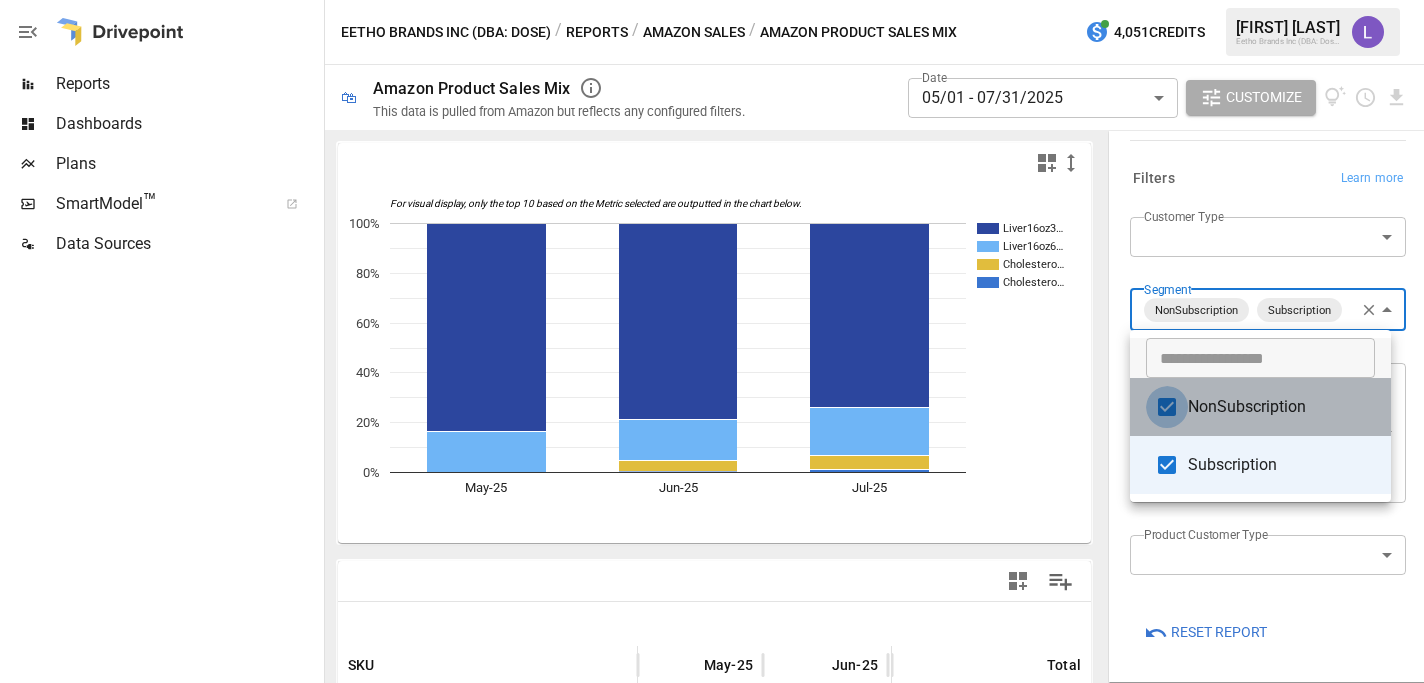 type on "**********" 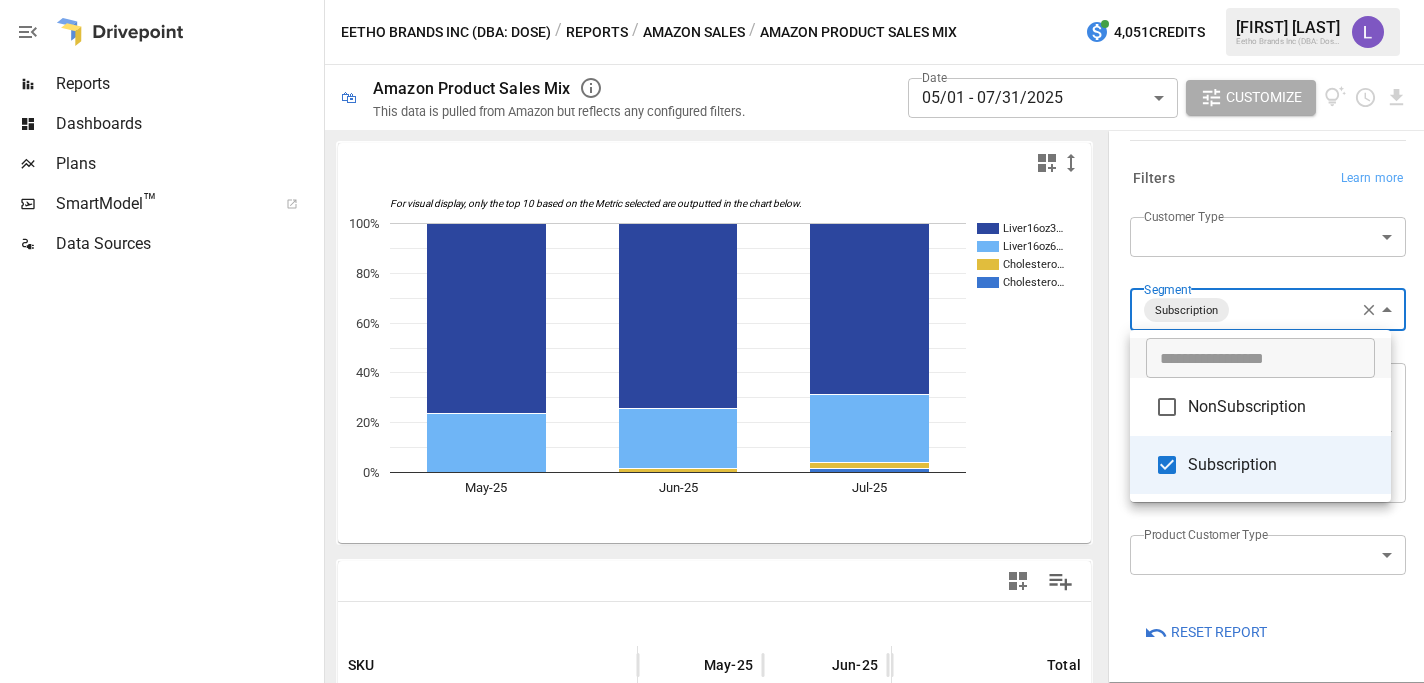 click at bounding box center (712, 341) 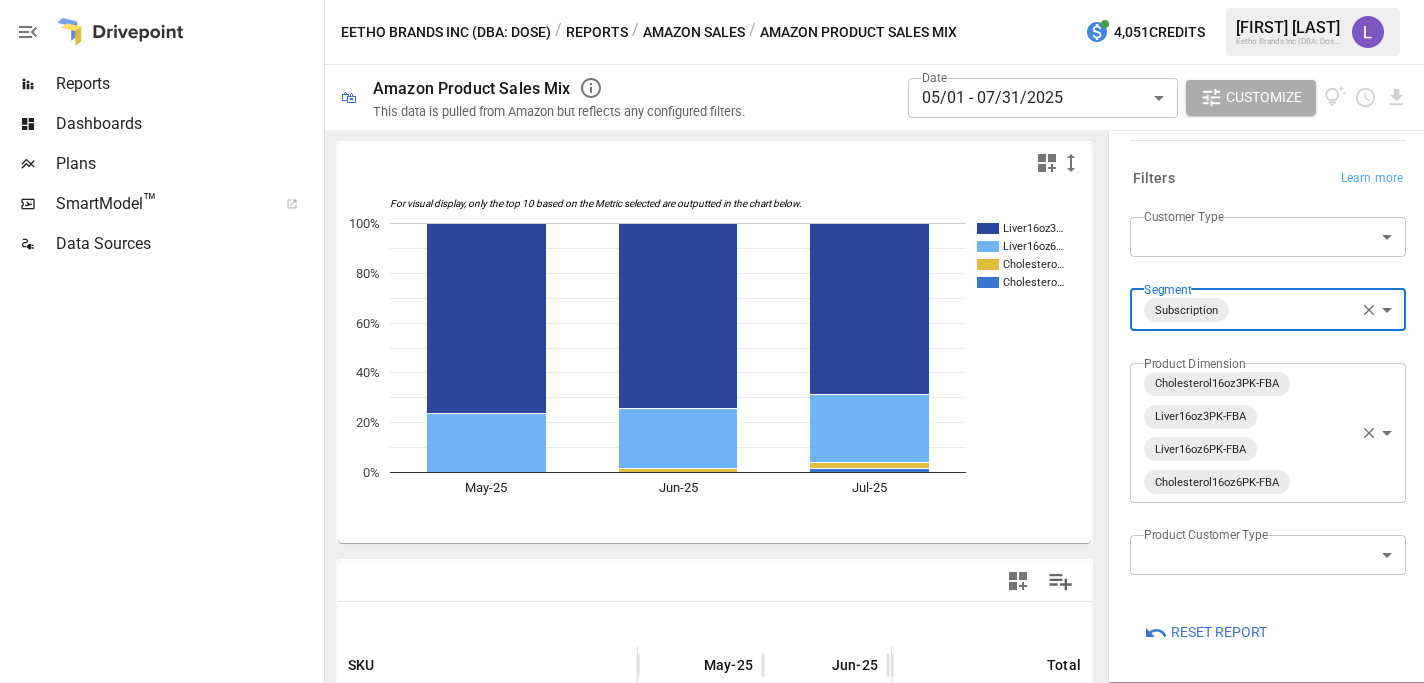 click on "Reports" at bounding box center [188, 84] 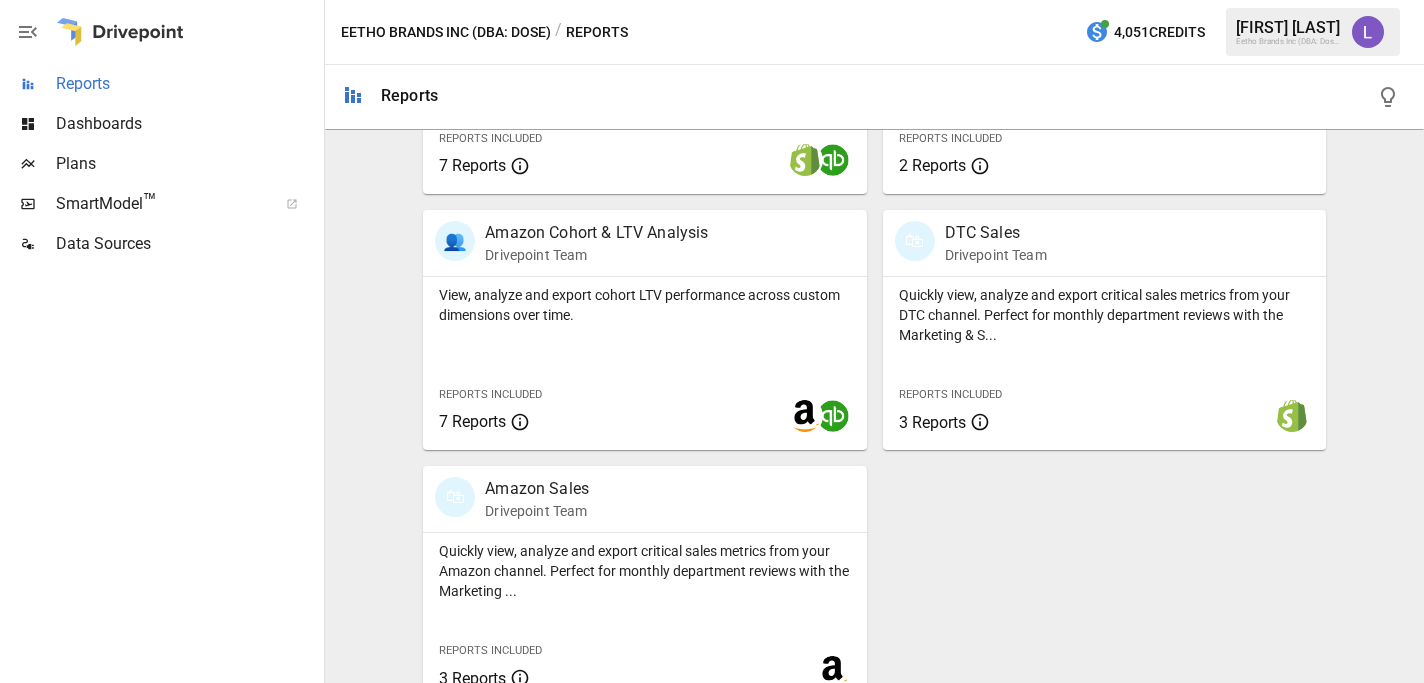 scroll, scrollTop: 1096, scrollLeft: 0, axis: vertical 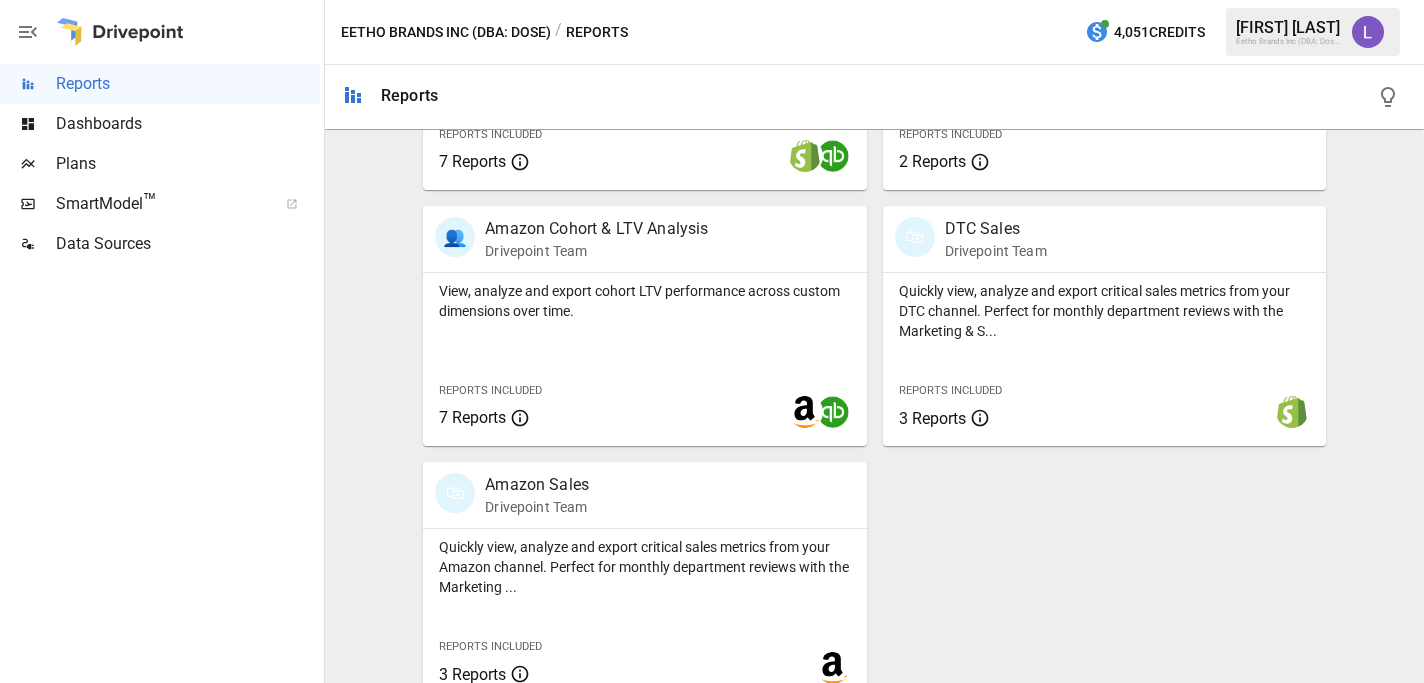 click on "Amazon Cohort & LTV Analysis" at bounding box center [596, 229] 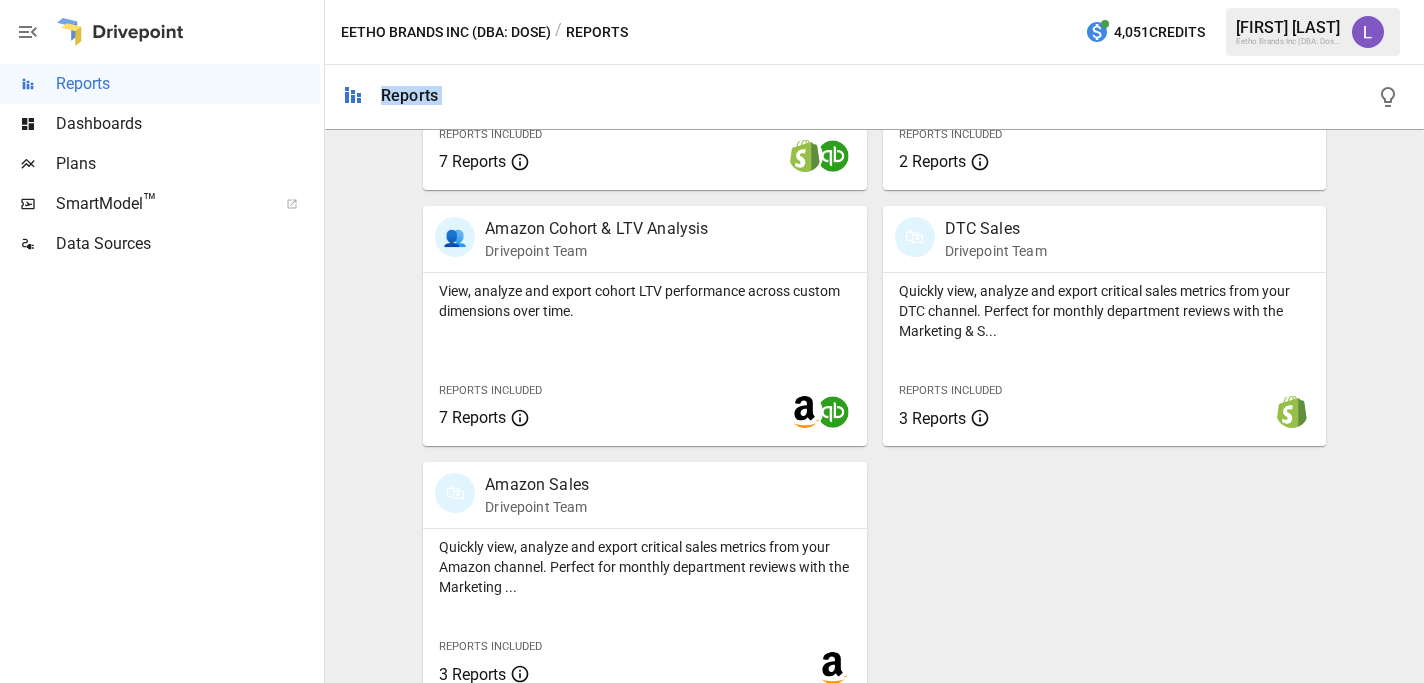 click on "Reports Featured Bundle Benchmarks Easily identify strengths and weaknesses for P&L and Cohorted Financials metrics.  Reports Included 2 Reports Bundles All Reports 📈 Custom Dashboards Dose Daily Bundle location for all custom dashboards requested by Dose. Reports Included 1 Reports 💸 Financial Statements Drivepoint Team Export the core financial statements for board meetings, accounting reviews or investor presentations. Reports Included 5 Reports 📈 Business Trends Drivepoint Team Start here when preparing a board meeting, investor updates or all-hands presentations to show a comprehensive overview of your business per... Reports Included 5 Reports 🗓 Variance Reviews Drivepoint Team Showing your firm's performance compared to plans is ideal for quarterly and annual plannings, monthly meetings with department heads and ge... Reports Included 5 Reports 👥 DTC Cohort & LTV Analysis Drivepoint Team View, analyze and export cohort and LTV performance across custom dimensions over time.  7 Reports" at bounding box center (874, 374) 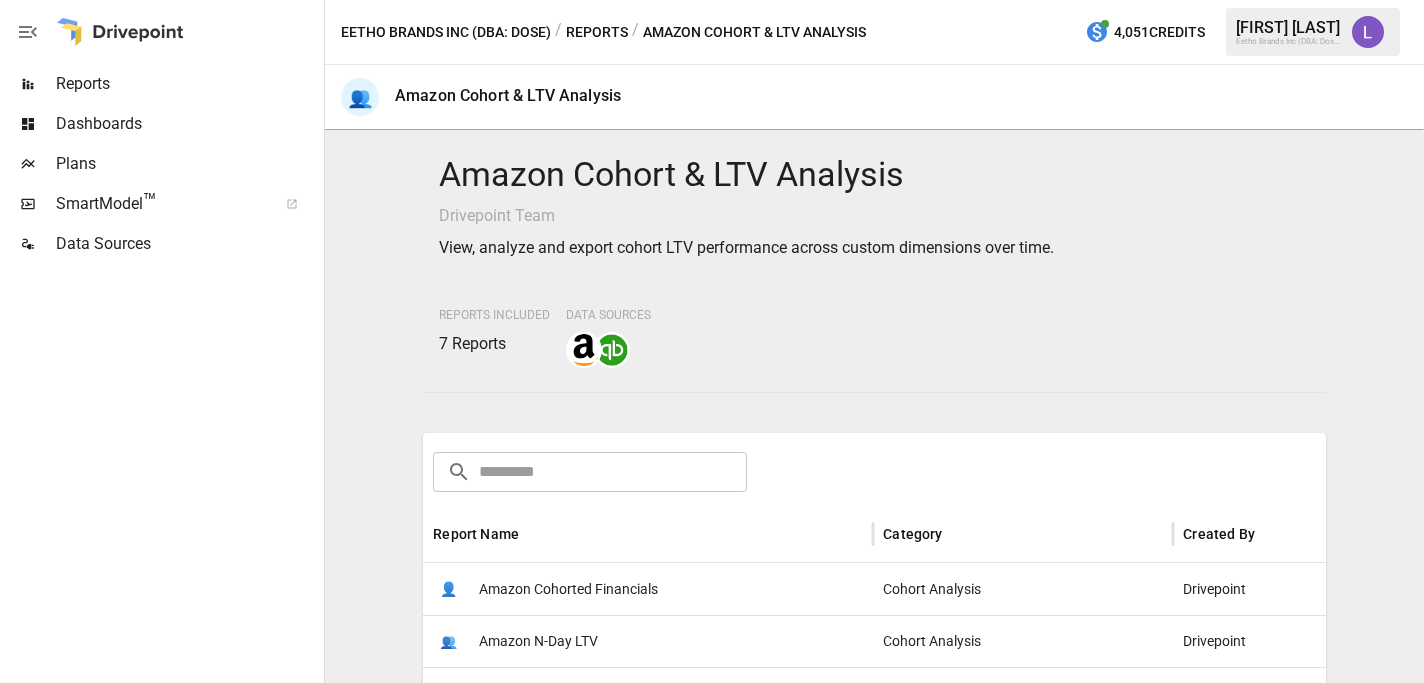 click on "Amazon Customer Retention
The percentage of customers acquired that made a returning purchase by month of acquisition.  Reports Included 7   Reports Data Sources ​ ​ Report Name Category Created By 👤 Amazon Cohorted Financials Cohort Analysis Drivepoint 👥 Amazon N-Day LTV Cohort Analysis Drivepoint 👤 Amazon LTV/Retention by Dimension Cohort Analysis Drivepoint 👤 Amazon Customer Retention Cohort Analysis Drivepoint 👤 Amazon Retention by Nth Order Cohort Analysis Drivepoint 👤 Amazon Segment Crossover Cohort Analysis Drivepoint 👤 Amazon Order Retention Cohort Analysis Drivepoint" at bounding box center [874, 544] 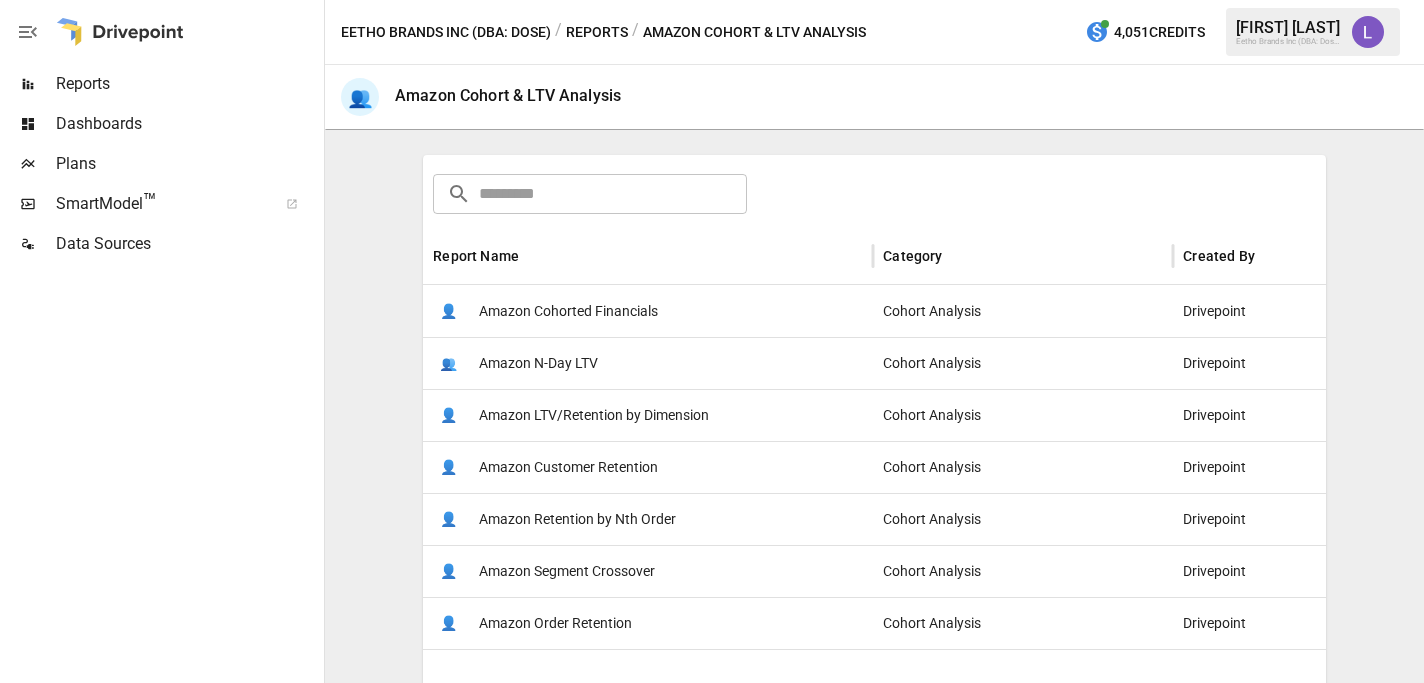 scroll, scrollTop: 285, scrollLeft: 0, axis: vertical 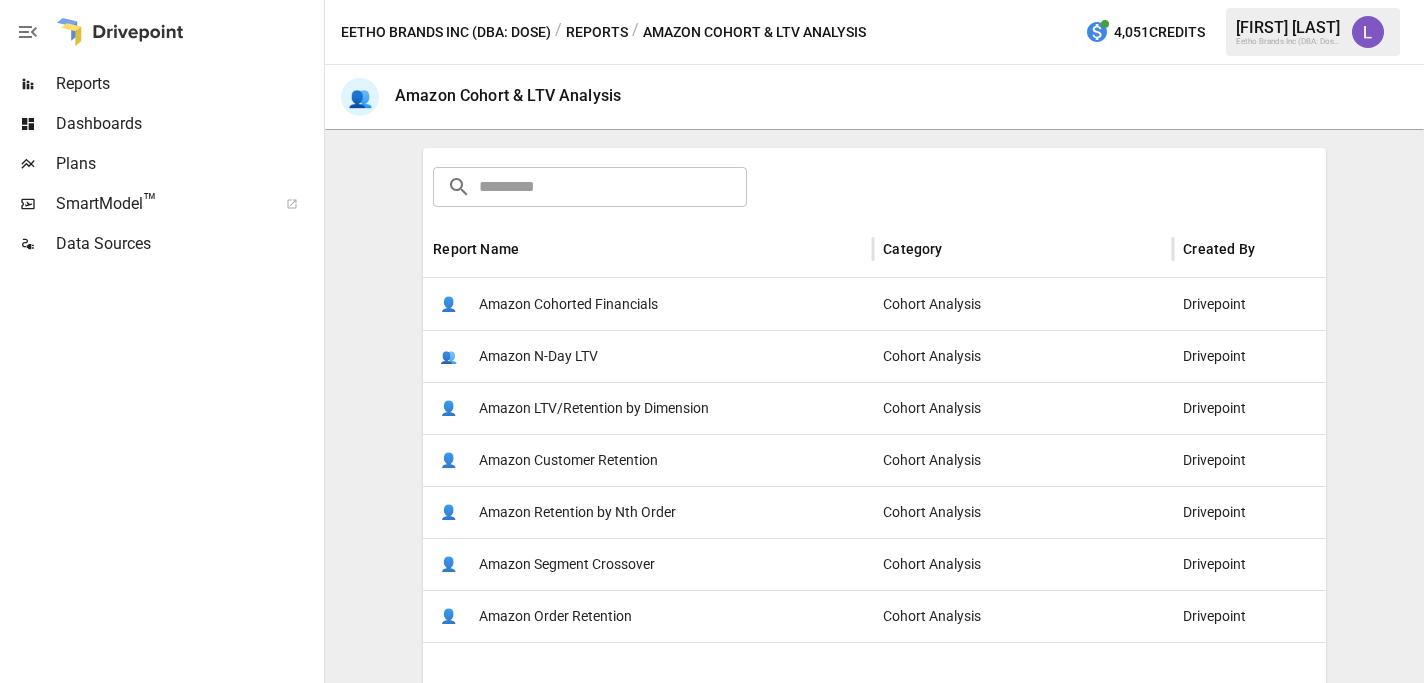 click on "Amazon Customer Retention" at bounding box center (568, 460) 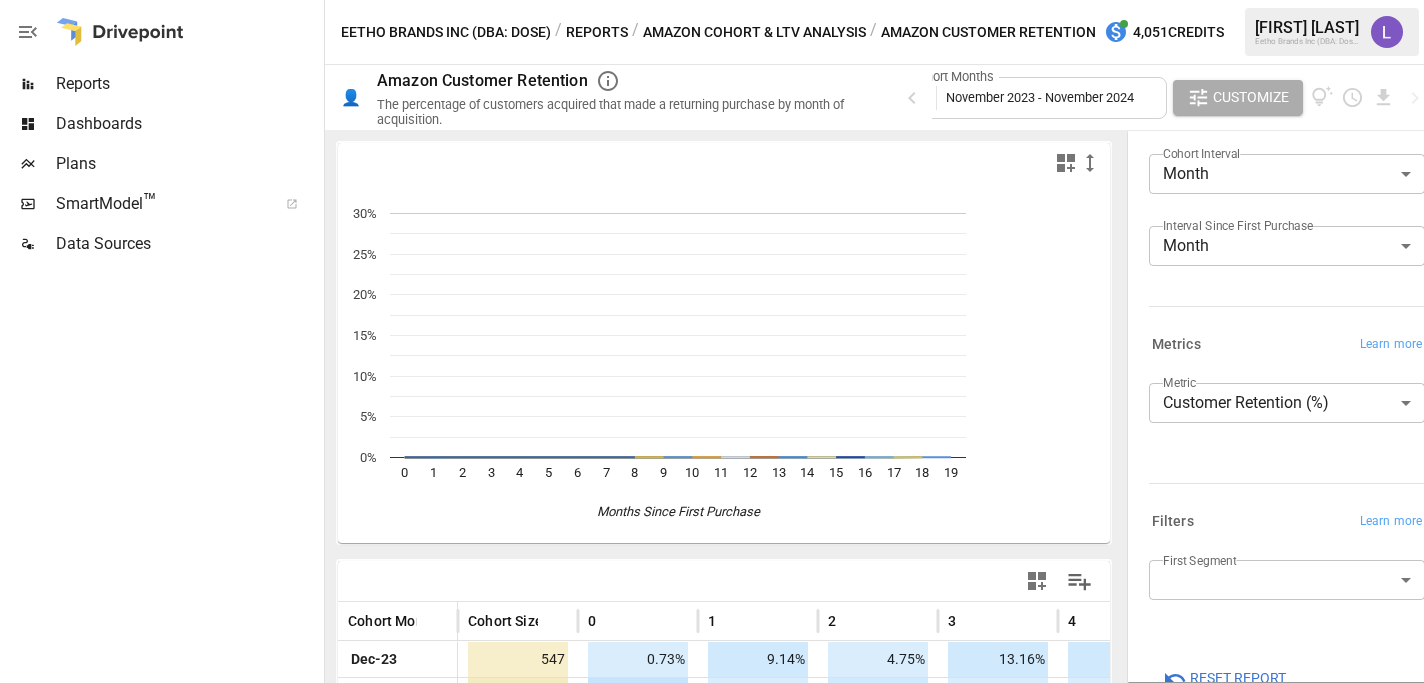 scroll, scrollTop: 95, scrollLeft: 0, axis: vertical 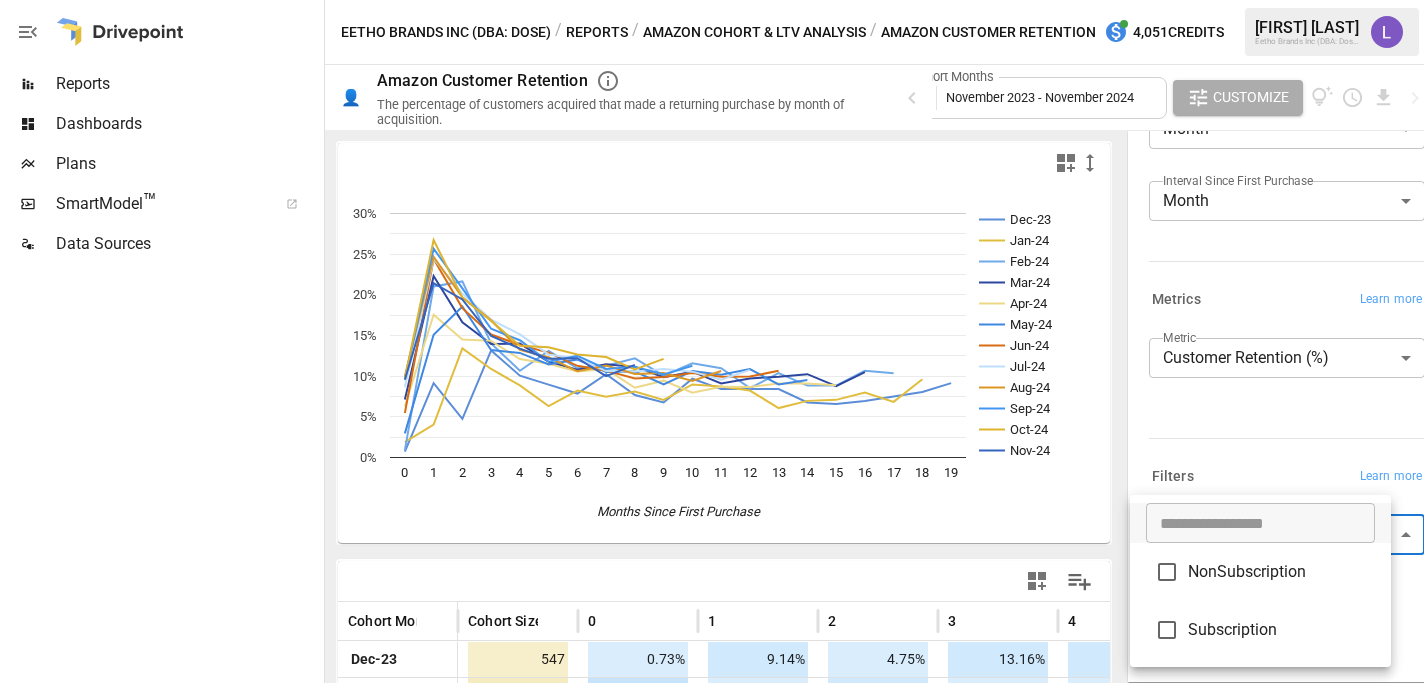 click on "Reports Dashboards Plans SmartModel ™ Data Sources [BRAND] Inc (DBA: Dose) / Reports / Amazon Cohort & LTV Analysis / Amazon Customer Retention 4,051 Credits [FIRST] [LAST] [BRAND] Inc (DBA: Dose) 👤 Amazon Customer Retention The percentage of customers acquired that made a returning purchase by month of acquisition. Cohort Months November 2023 - November 2024 Customize Dec-23 Jan-24 Feb-24 Mar-24 Apr-24 May-24 Jun-24 Jul-24 Aug-24 Sep-24 Oct-24 Nov-24 0 1 2 3 4 5 6 7 8 9 10 11 12 13 14 15 16 17 18 19 0% 5% 10% 15% 20% 25% 30% Months Since First Purchase Nov-24 Cohort Month Cohort Size 0 1 2 3 4 5 6 Dec-23 547 0.73% 9.14% 4.75% 13.16% 10.05% 8.96% 7.86% Jan-24 790 1.90% 4.05% 13.42% 10.89% 8.86% 6.33% 8.23% Feb-24 328 0.91% 21.04% 21.65% 14.02% 10.67% 13.11% 10.98% Mar-24 3,241 7.13% 22.31% 16.63% 13.95% 14.01% 11.76% 10.80% Apr-24 5,356 6.29% 17.55% 14.51% 14.34% 12.10% 11.52% 10.59% May-24 3,842 2.97% 15.10% 18.56% 13.22% 12.86% 11.45% 12.05% Jun-24 6,283 5.48% 24.40% 18.37% 15.12%" at bounding box center (712, 0) 